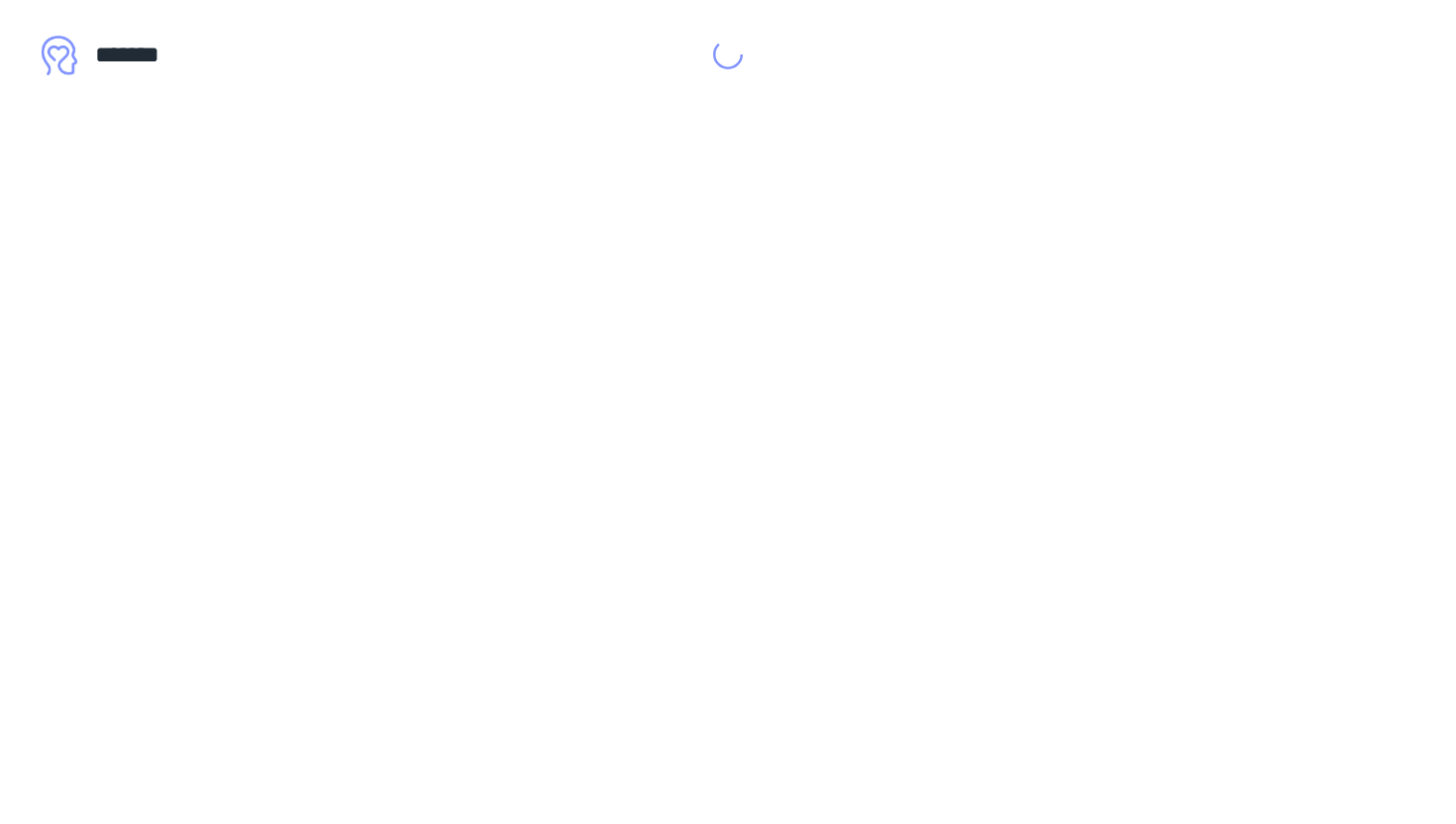 scroll, scrollTop: 0, scrollLeft: 0, axis: both 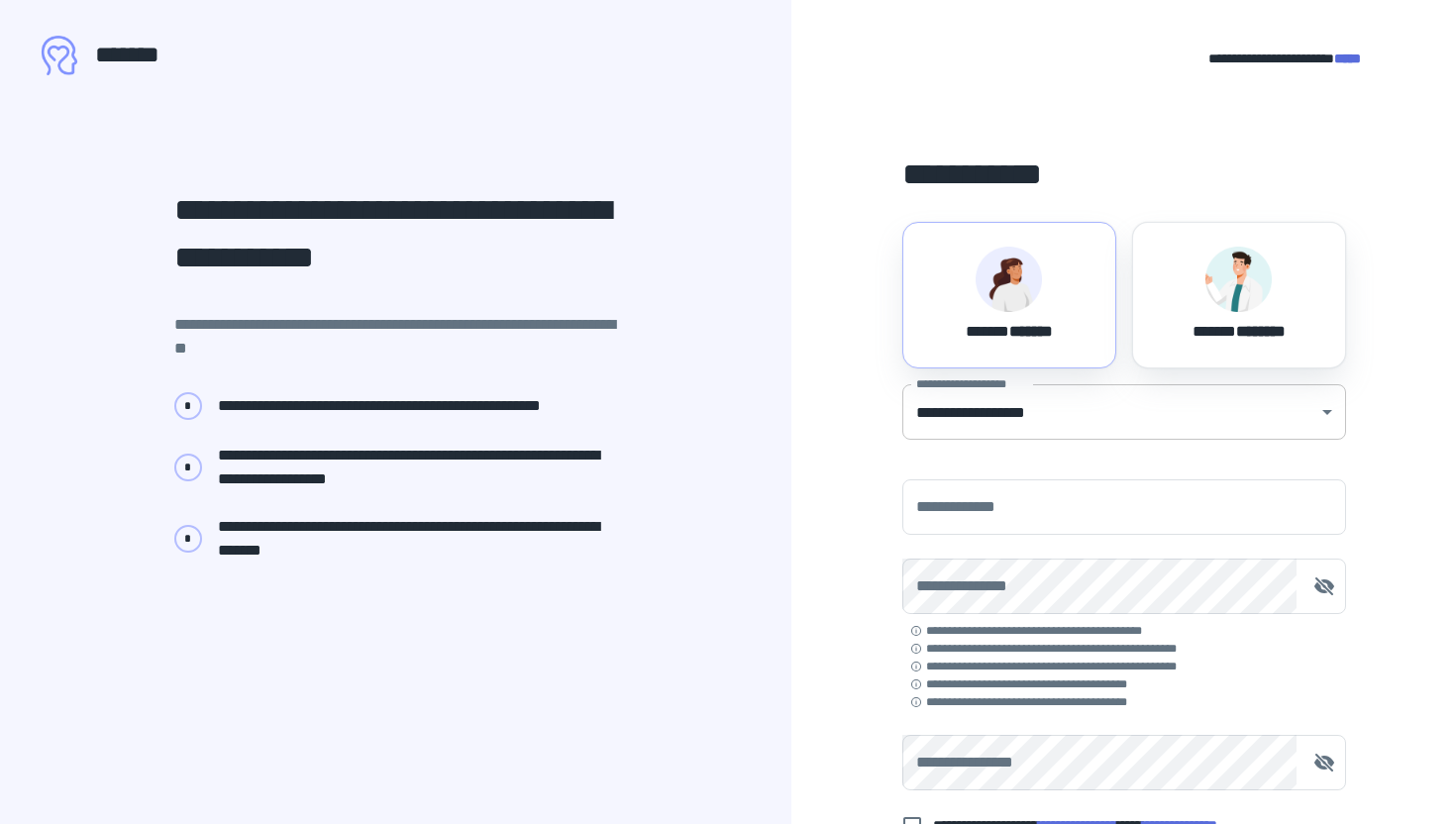 click on "[NUMBER] [STREET], [CITY], [STATE] [POSTAL_CODE]" at bounding box center (728, 412) 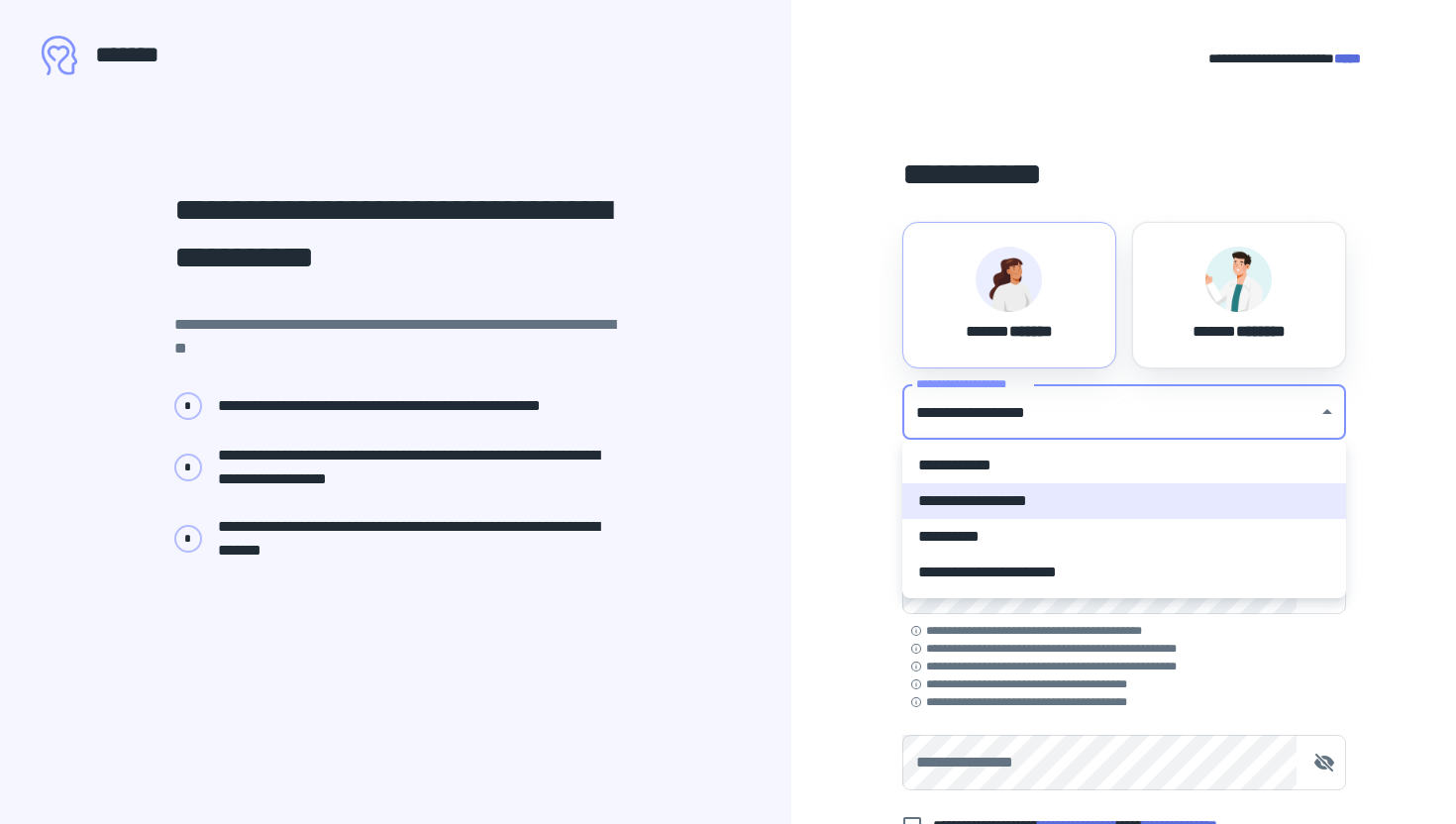 click at bounding box center [728, 412] 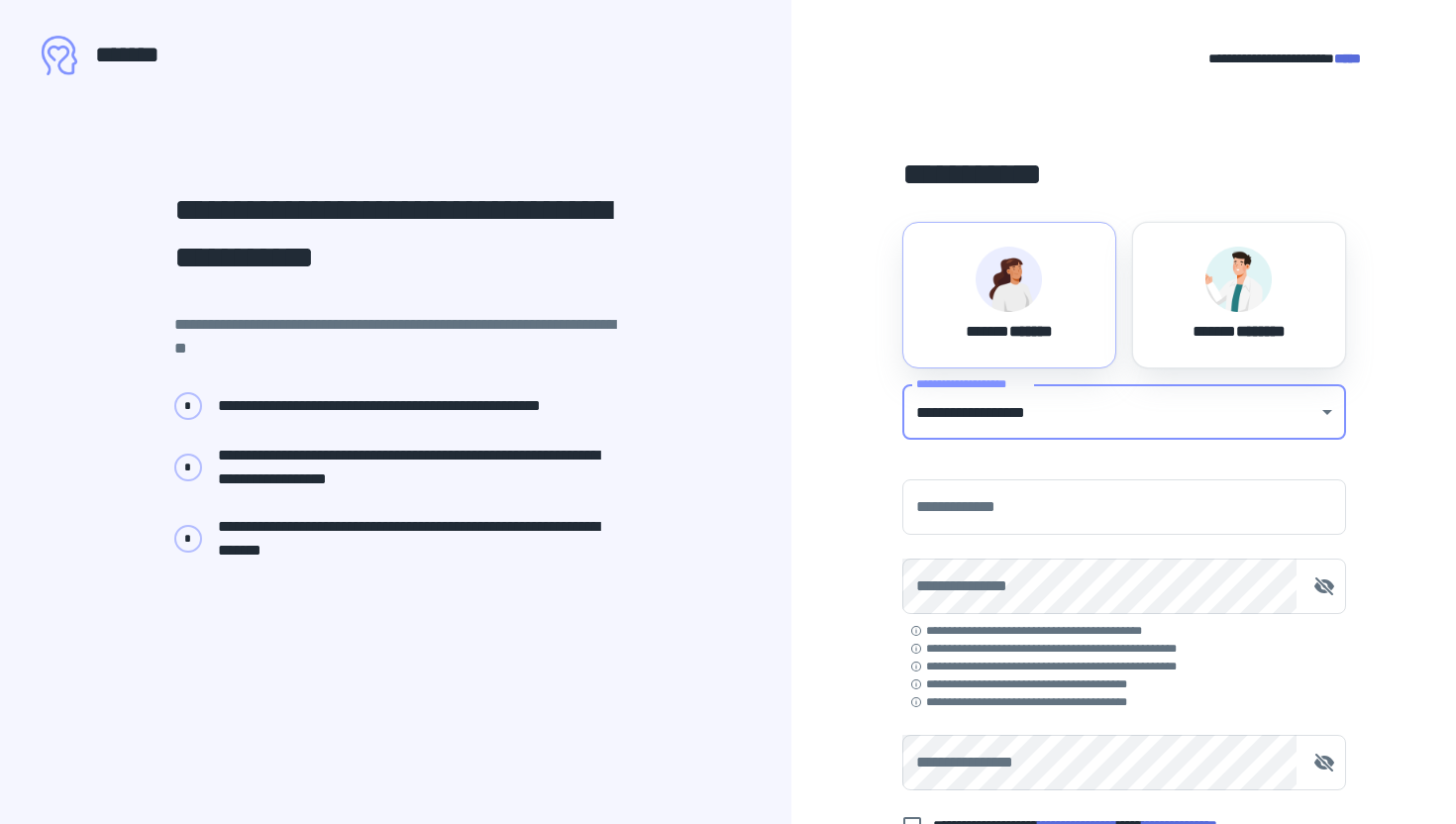 click on "*****" at bounding box center [1347, 58] 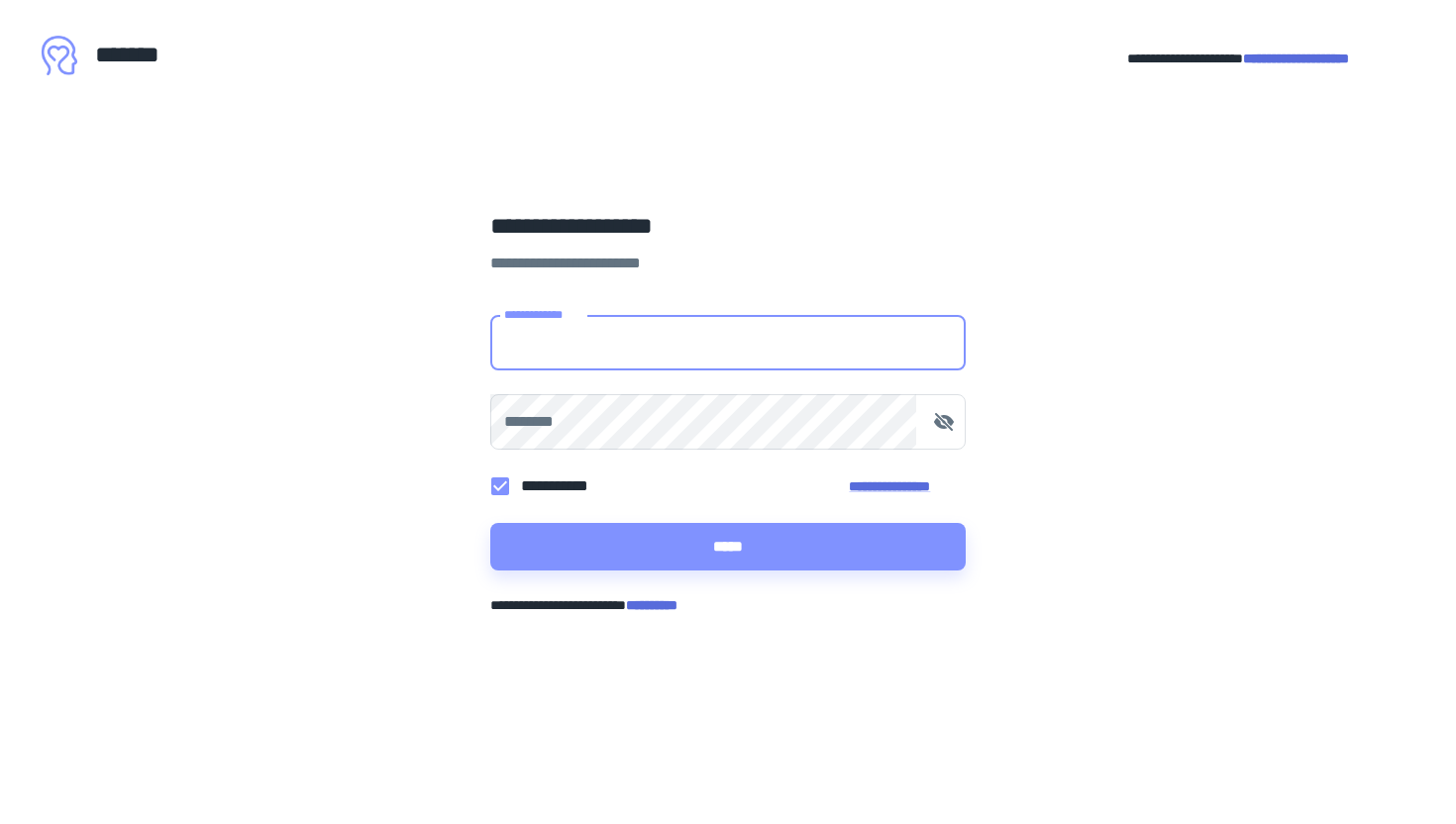 click on "**********" at bounding box center [1296, 58] 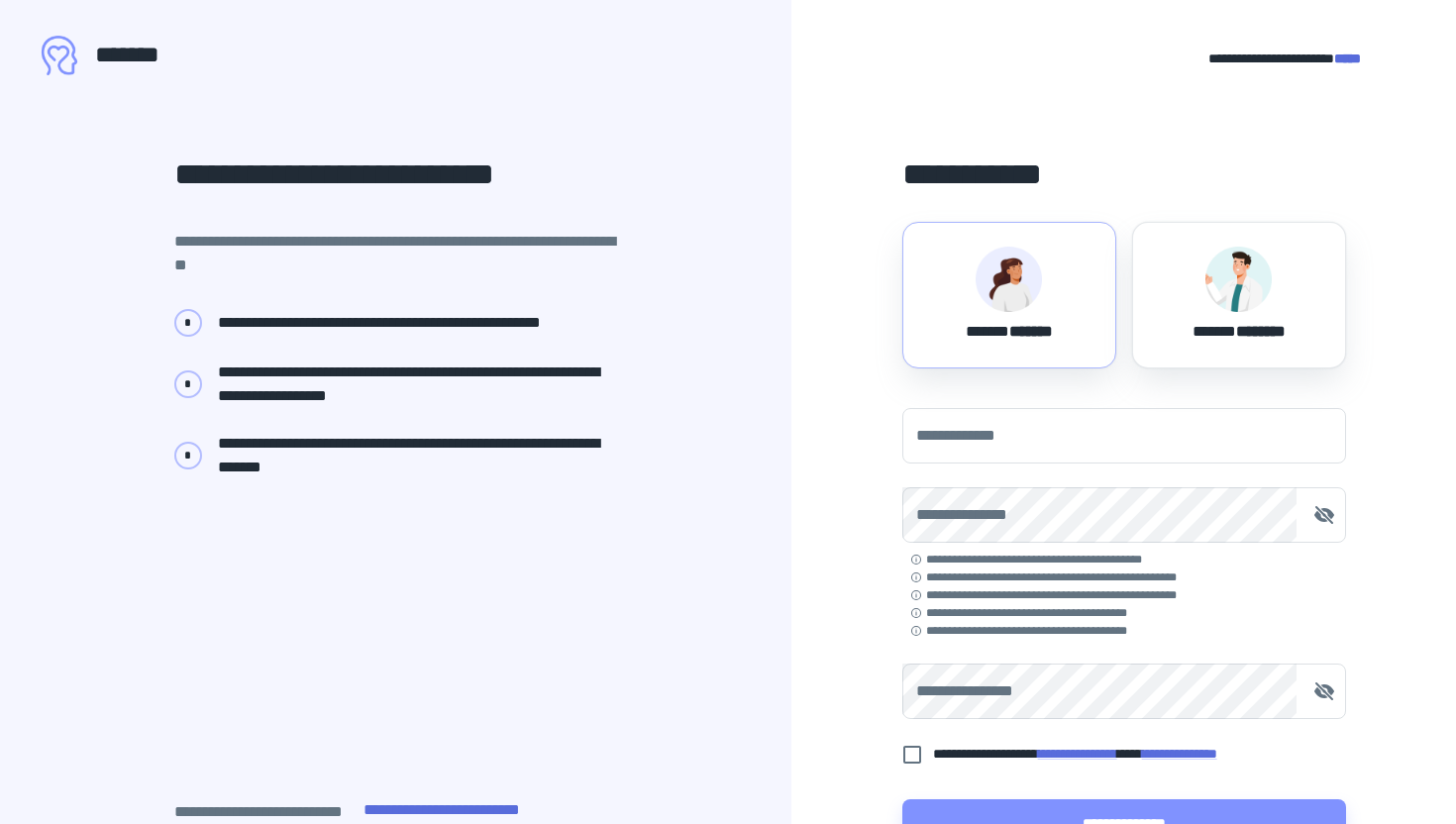 click on "*******" at bounding box center [1031, 331] 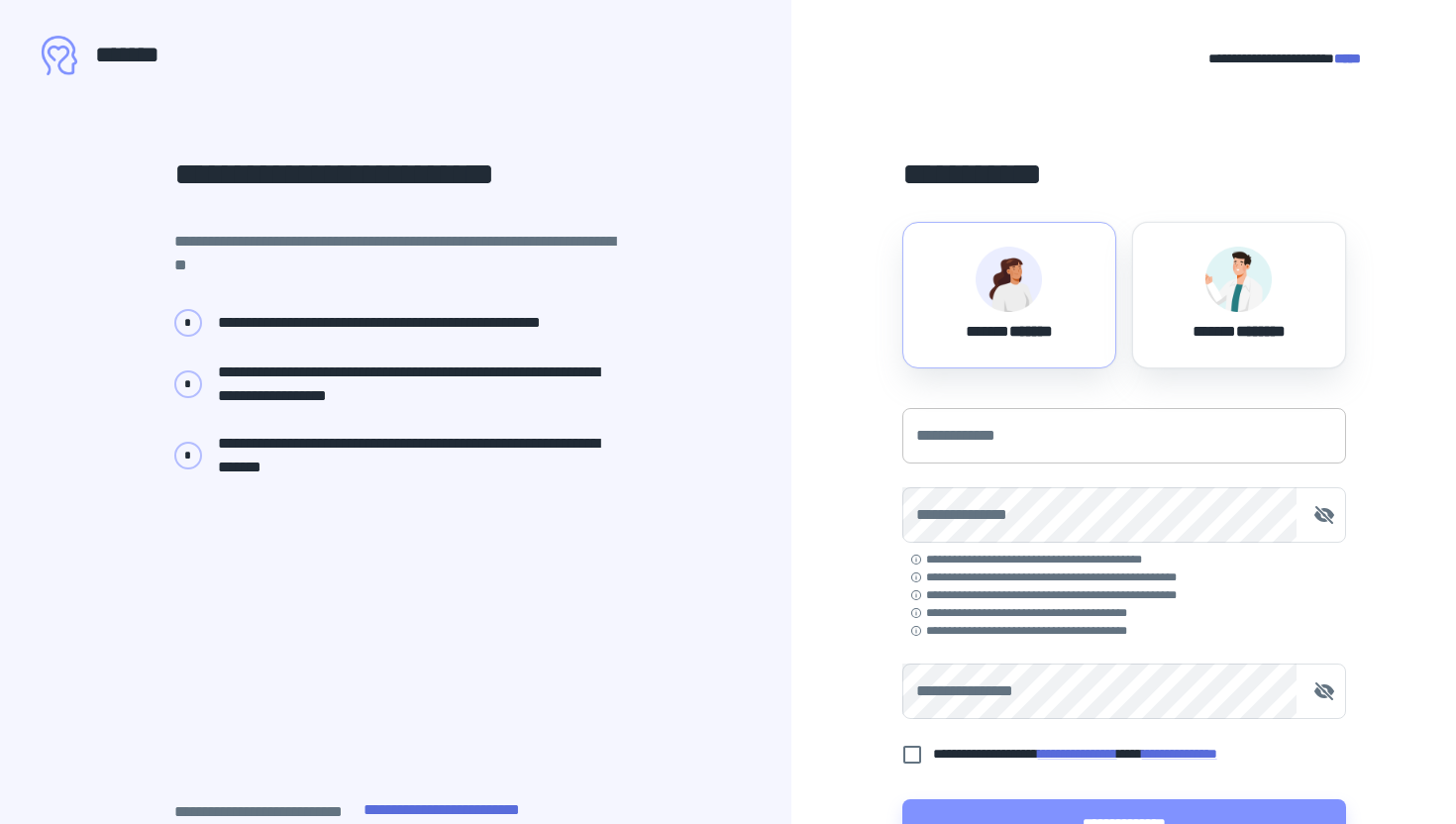 click on "**********" at bounding box center (1124, 436) 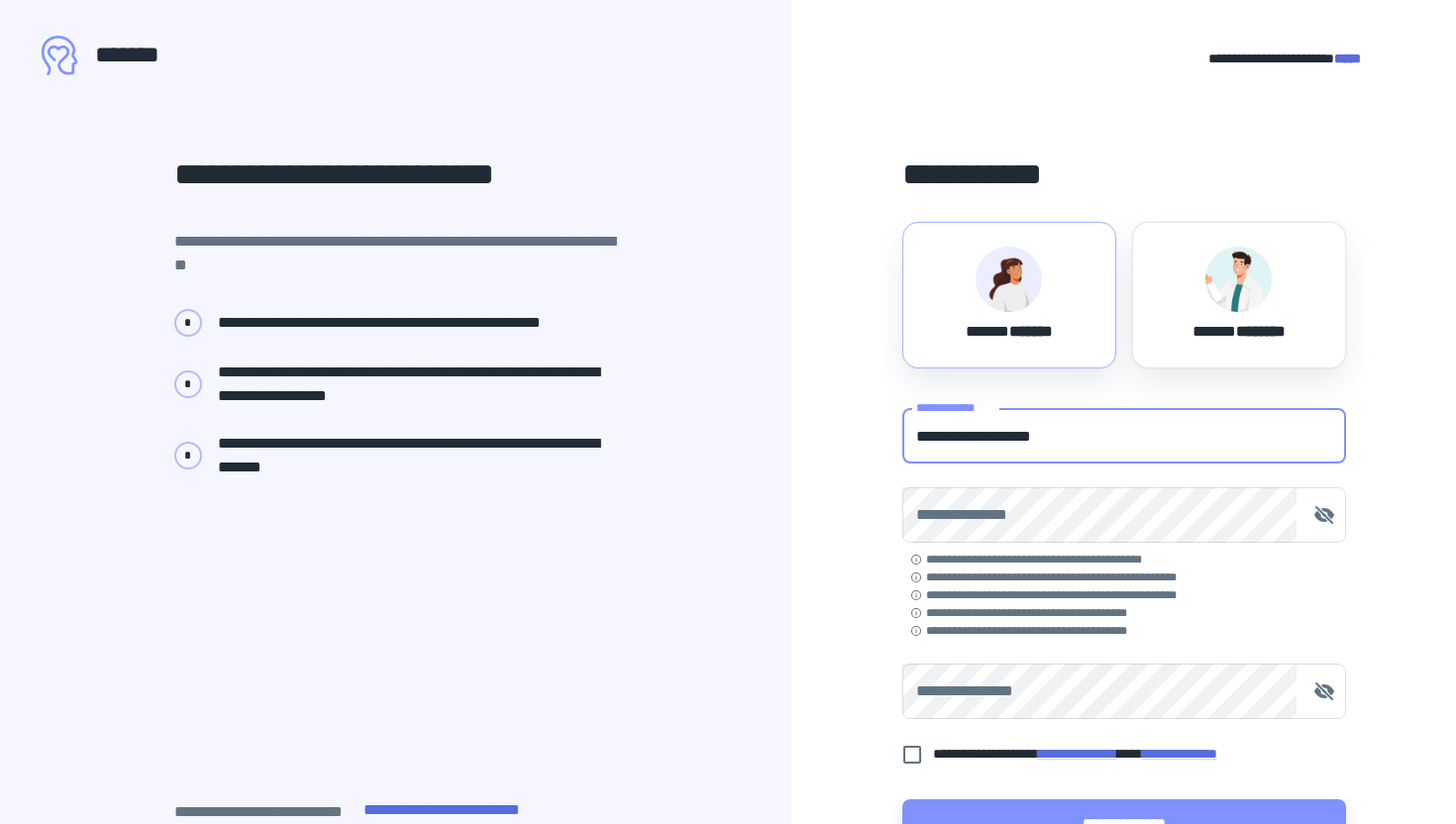 click on "**********" at bounding box center (1124, 436) 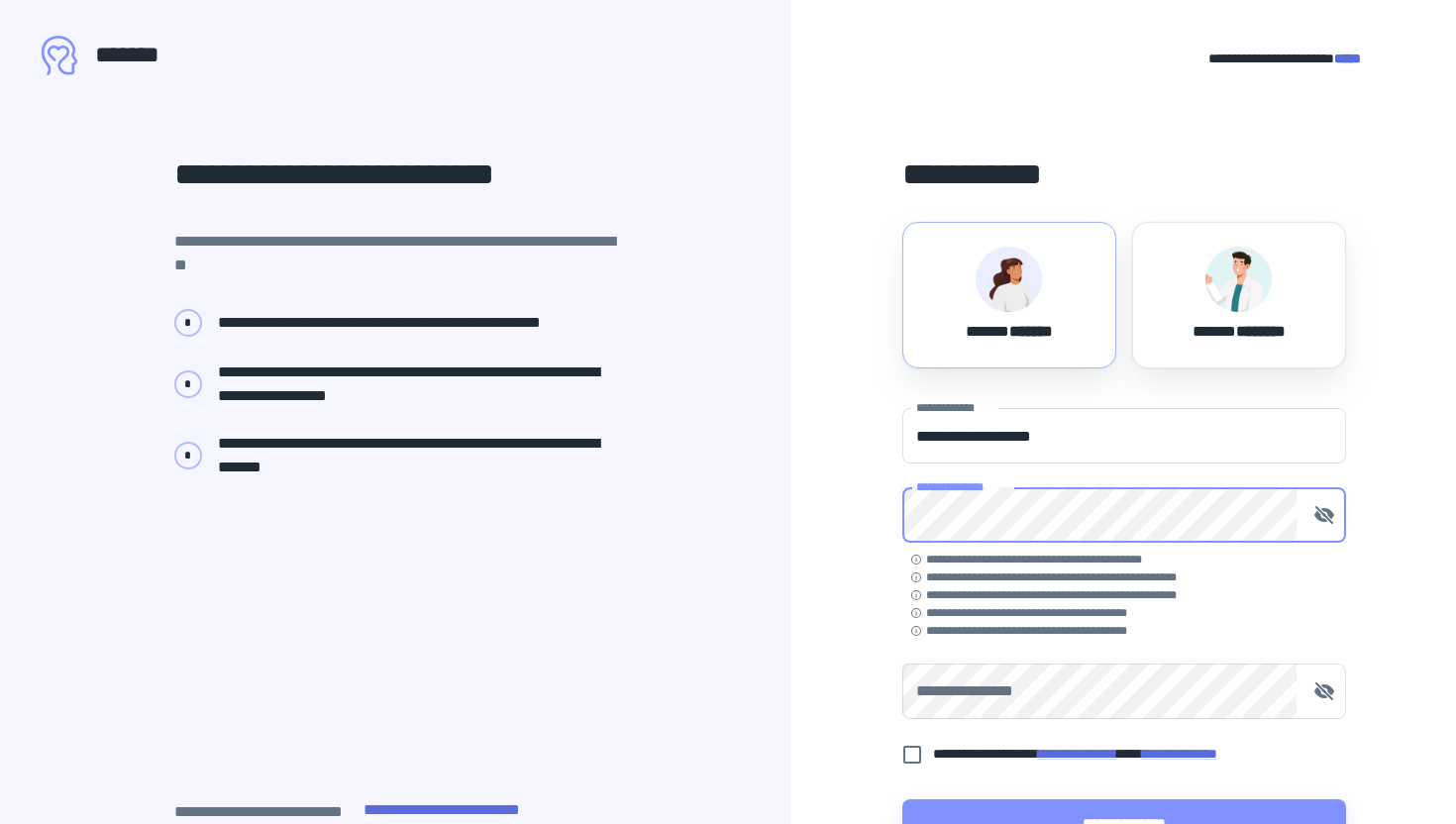 click on "**********" at bounding box center (1124, 515) 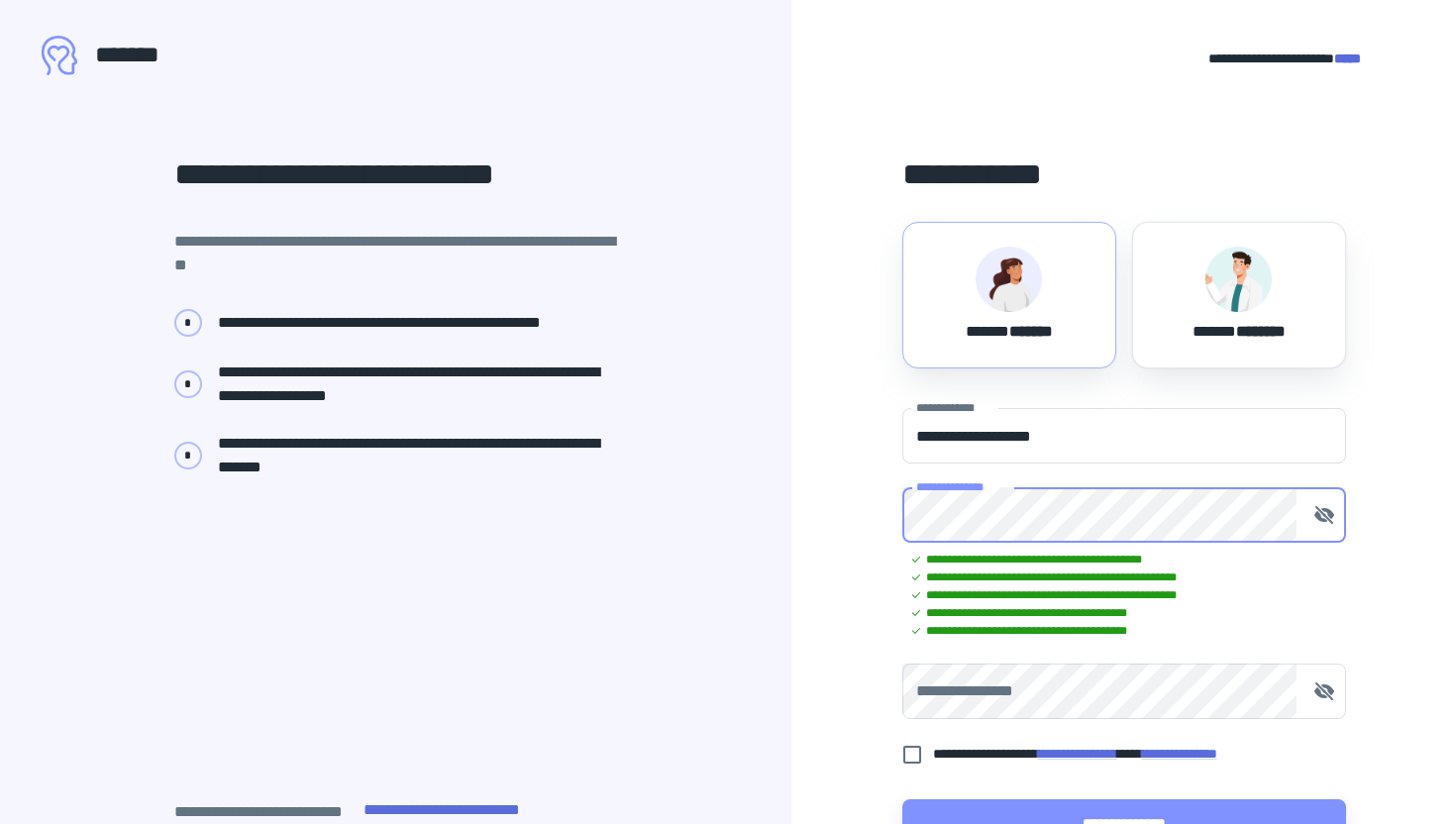 click on "**********" at bounding box center (1124, 691) 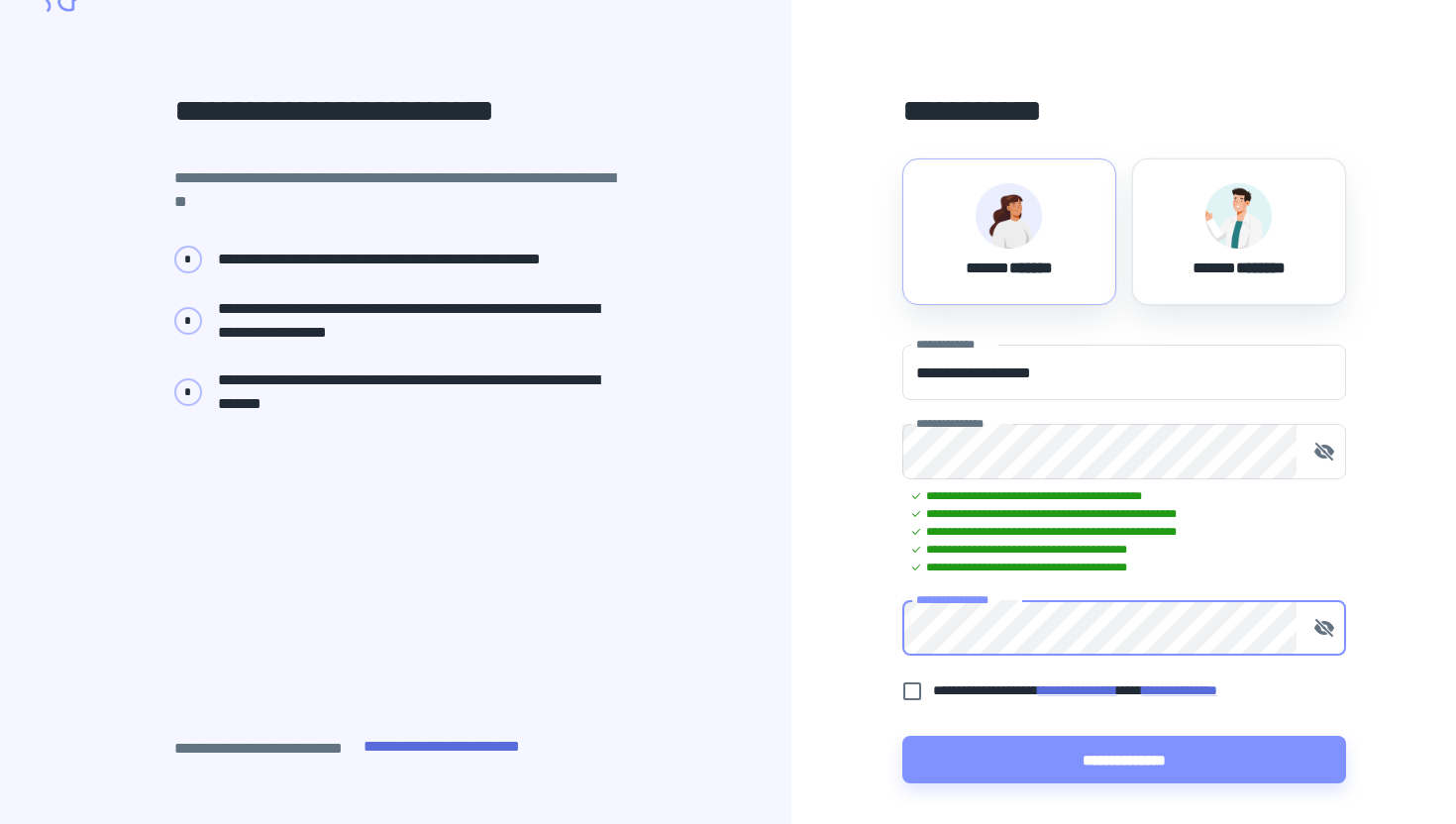 scroll, scrollTop: 72, scrollLeft: 0, axis: vertical 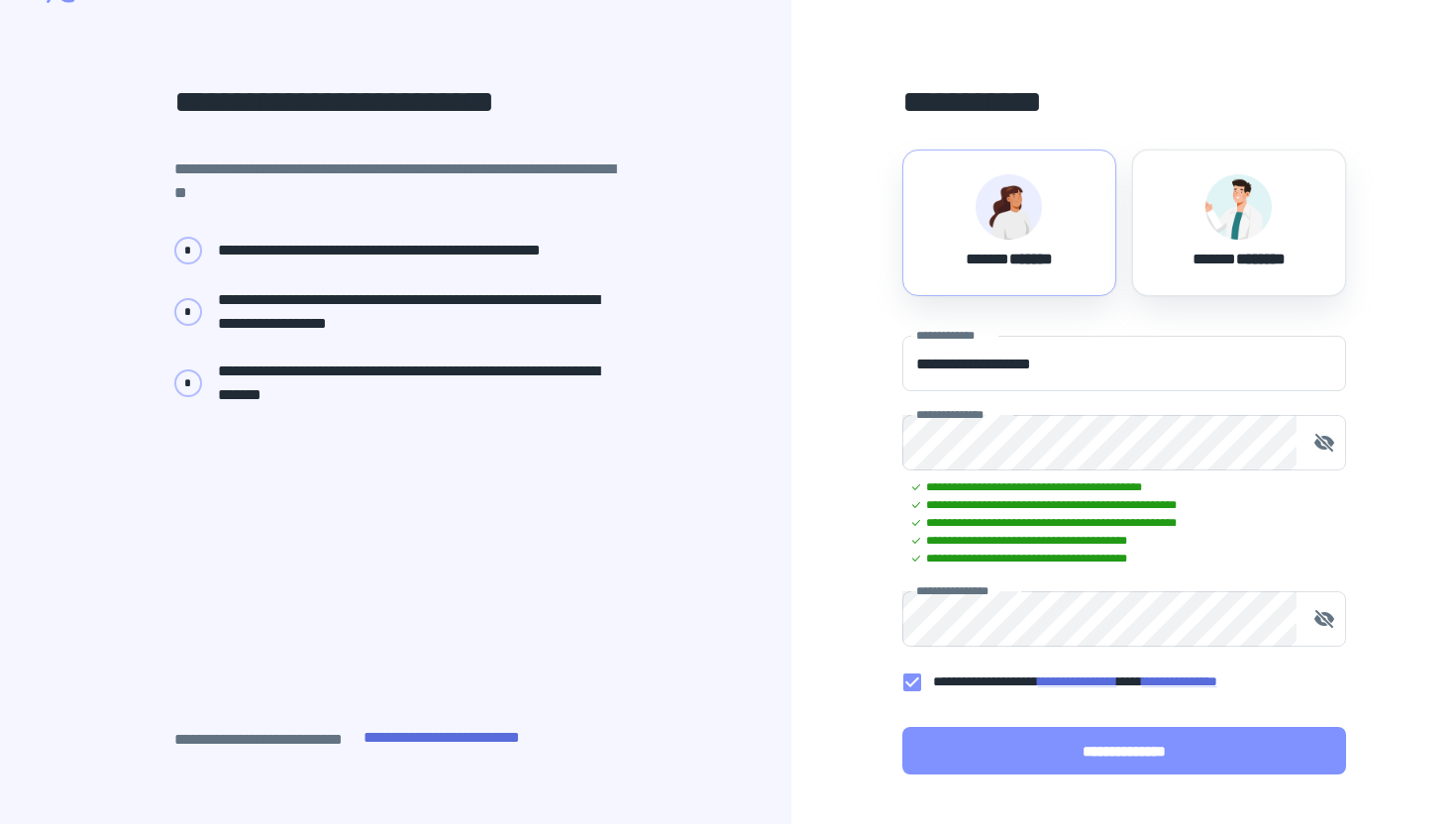 click on "**********" at bounding box center [1124, 751] 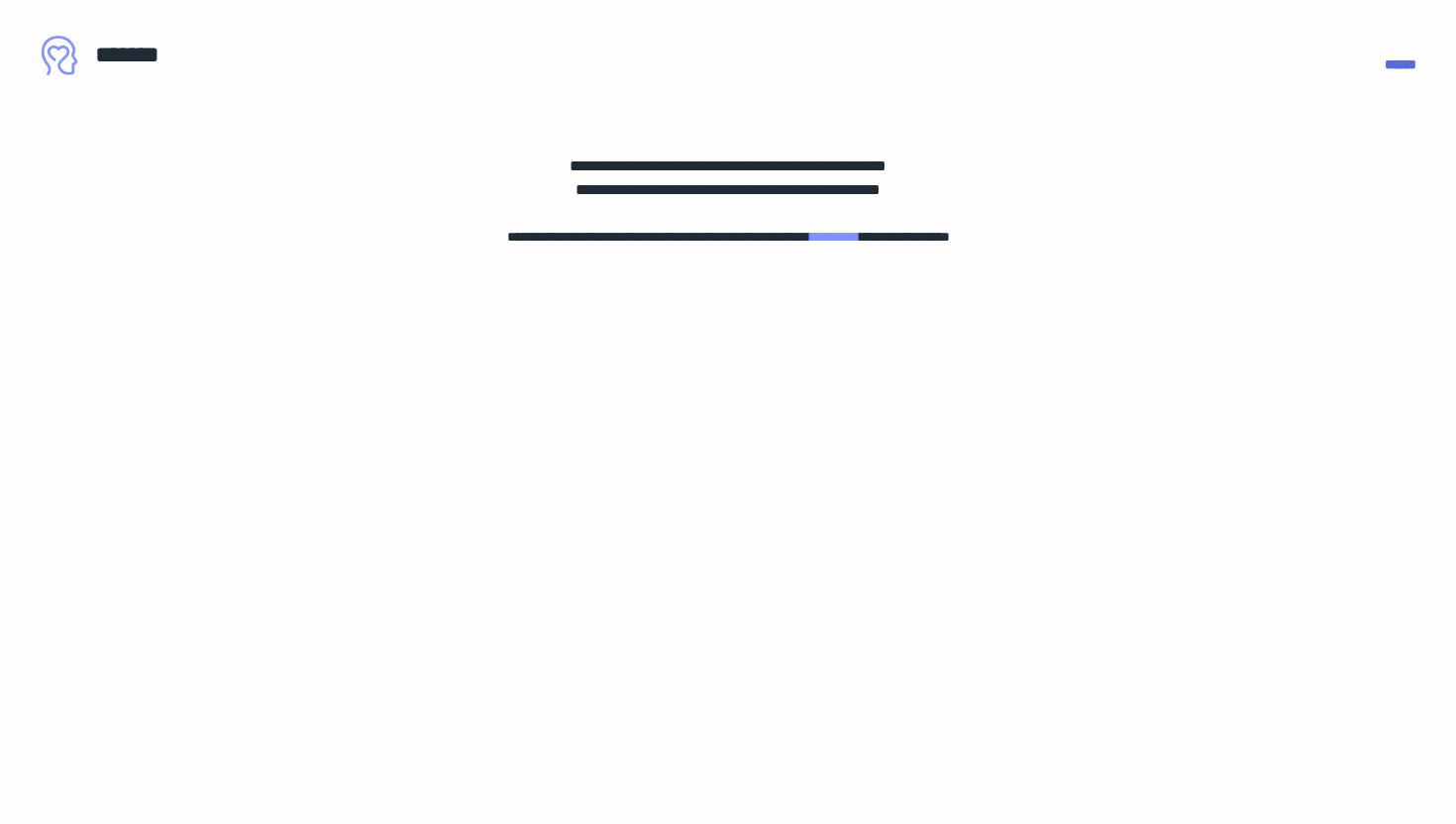 scroll, scrollTop: 0, scrollLeft: 0, axis: both 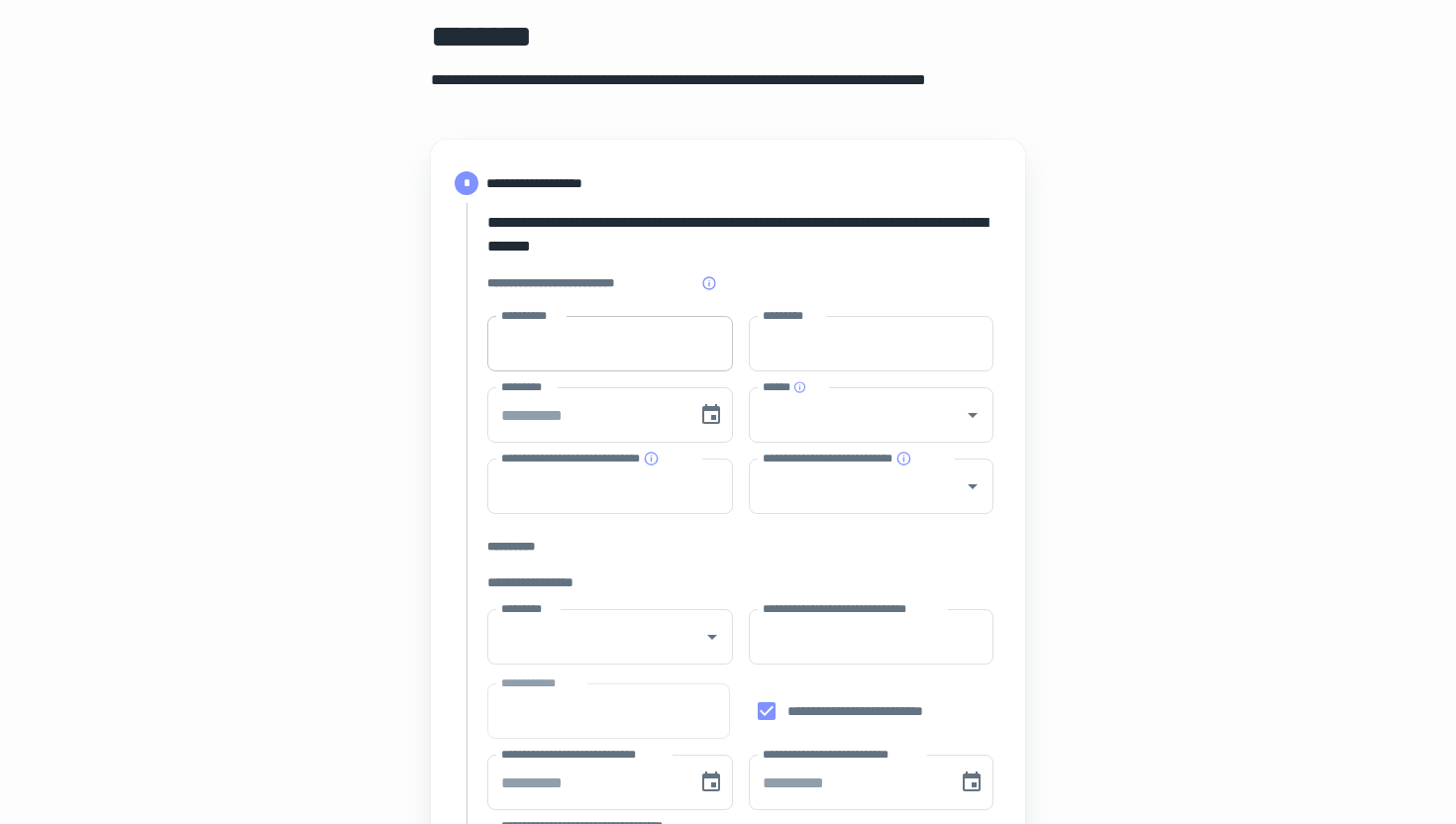 click on "**********" at bounding box center (610, 344) 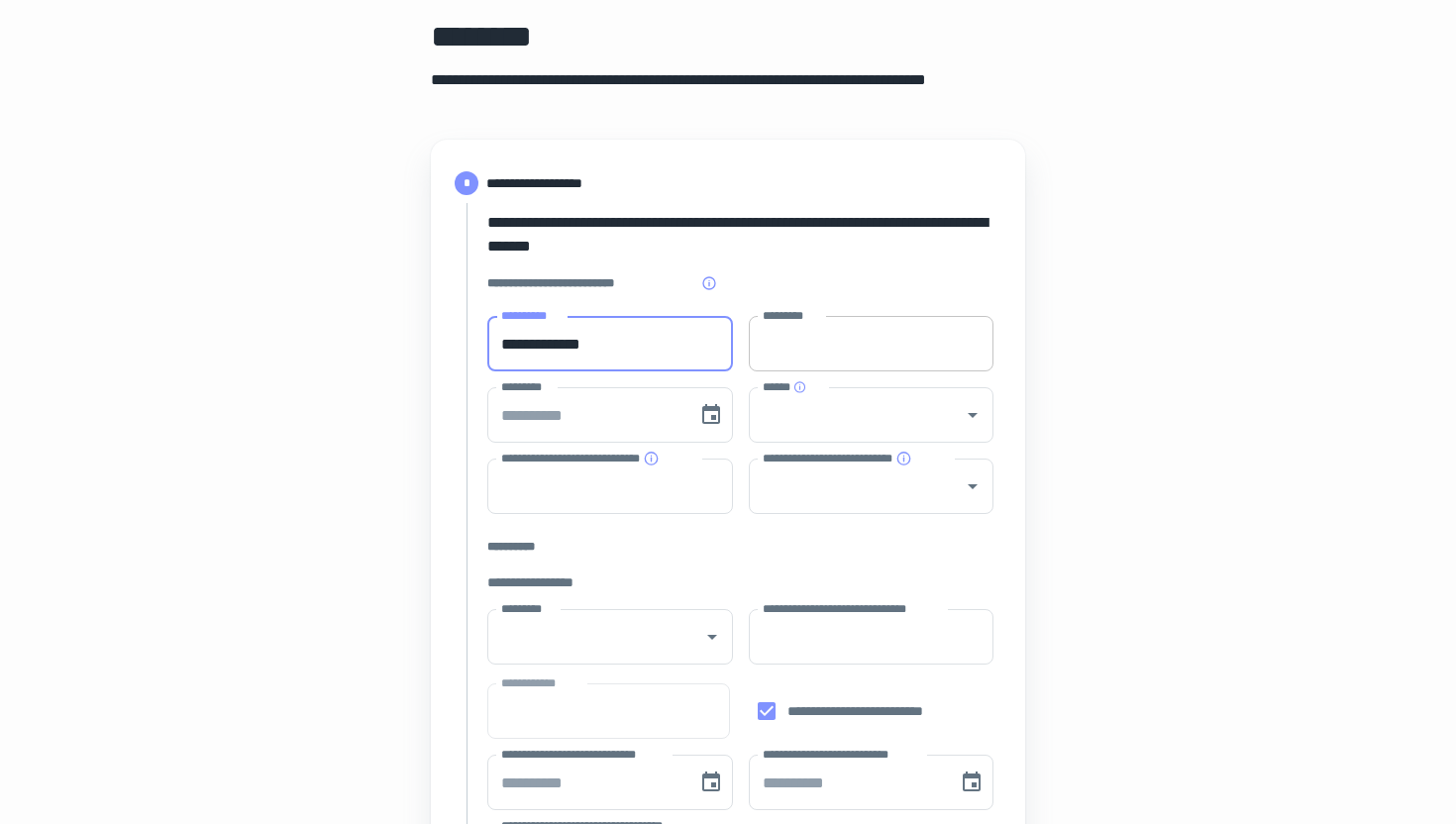 type on "**********" 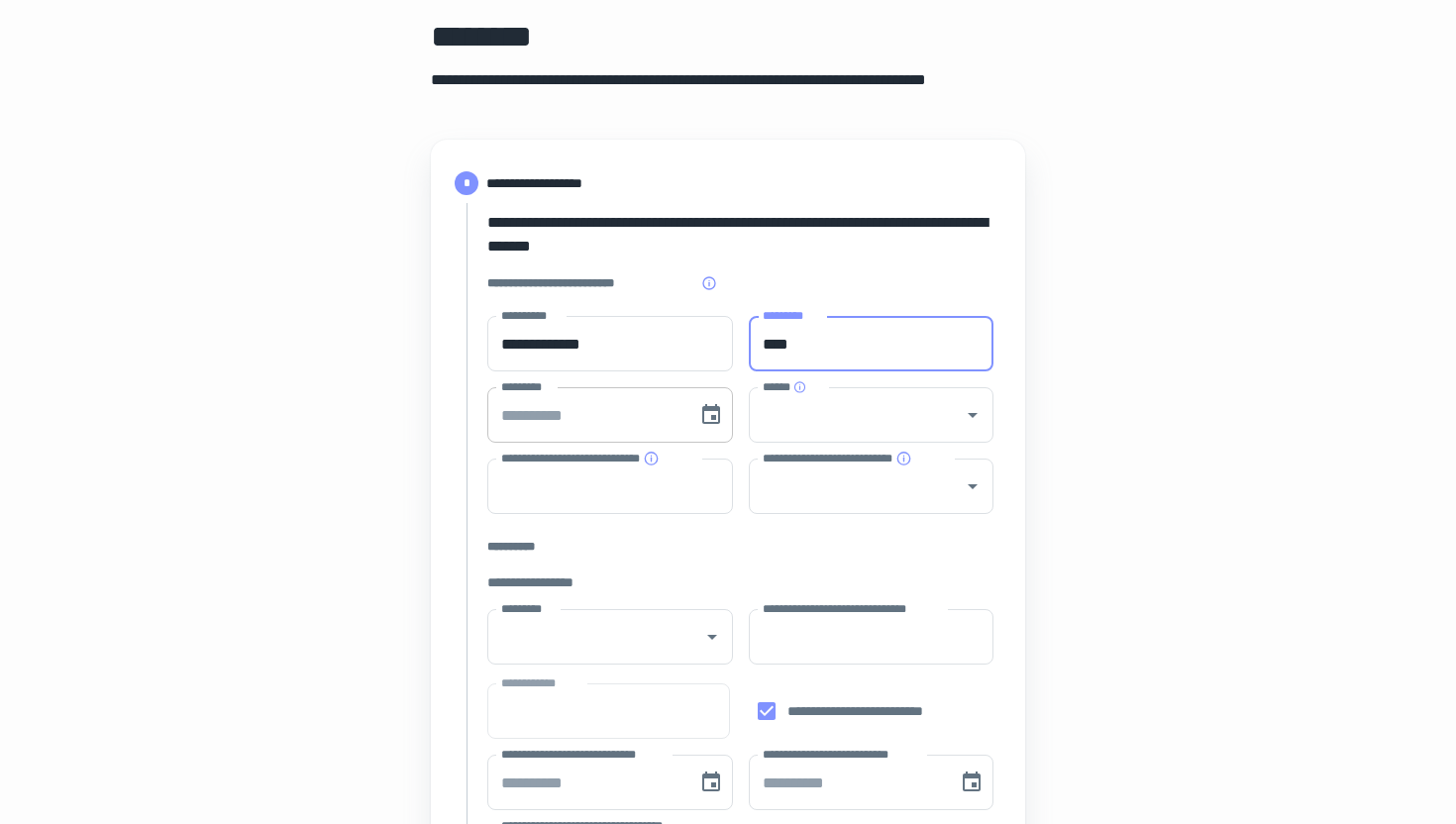 type on "****" 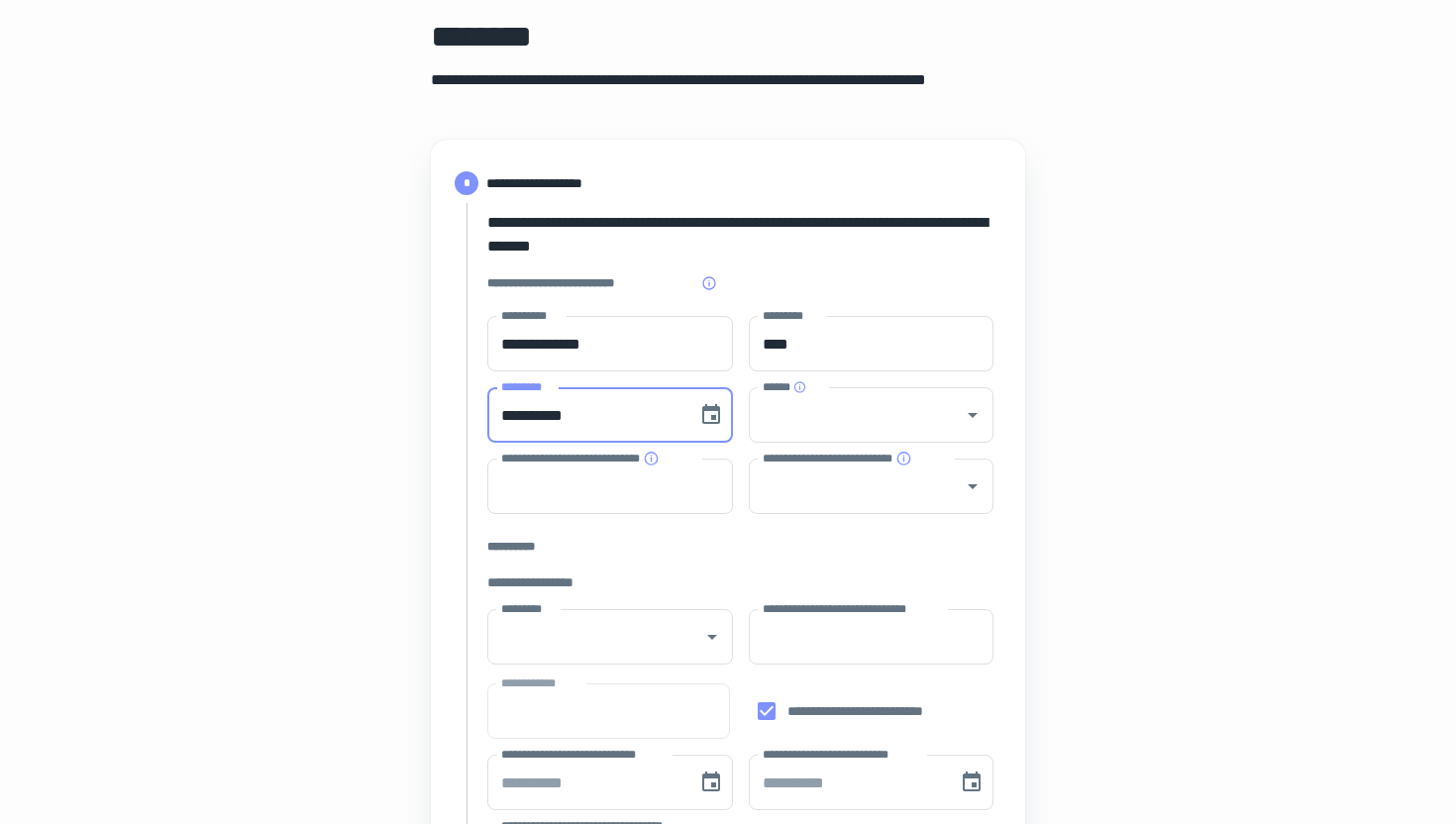 click on "**********" at bounding box center [585, 415] 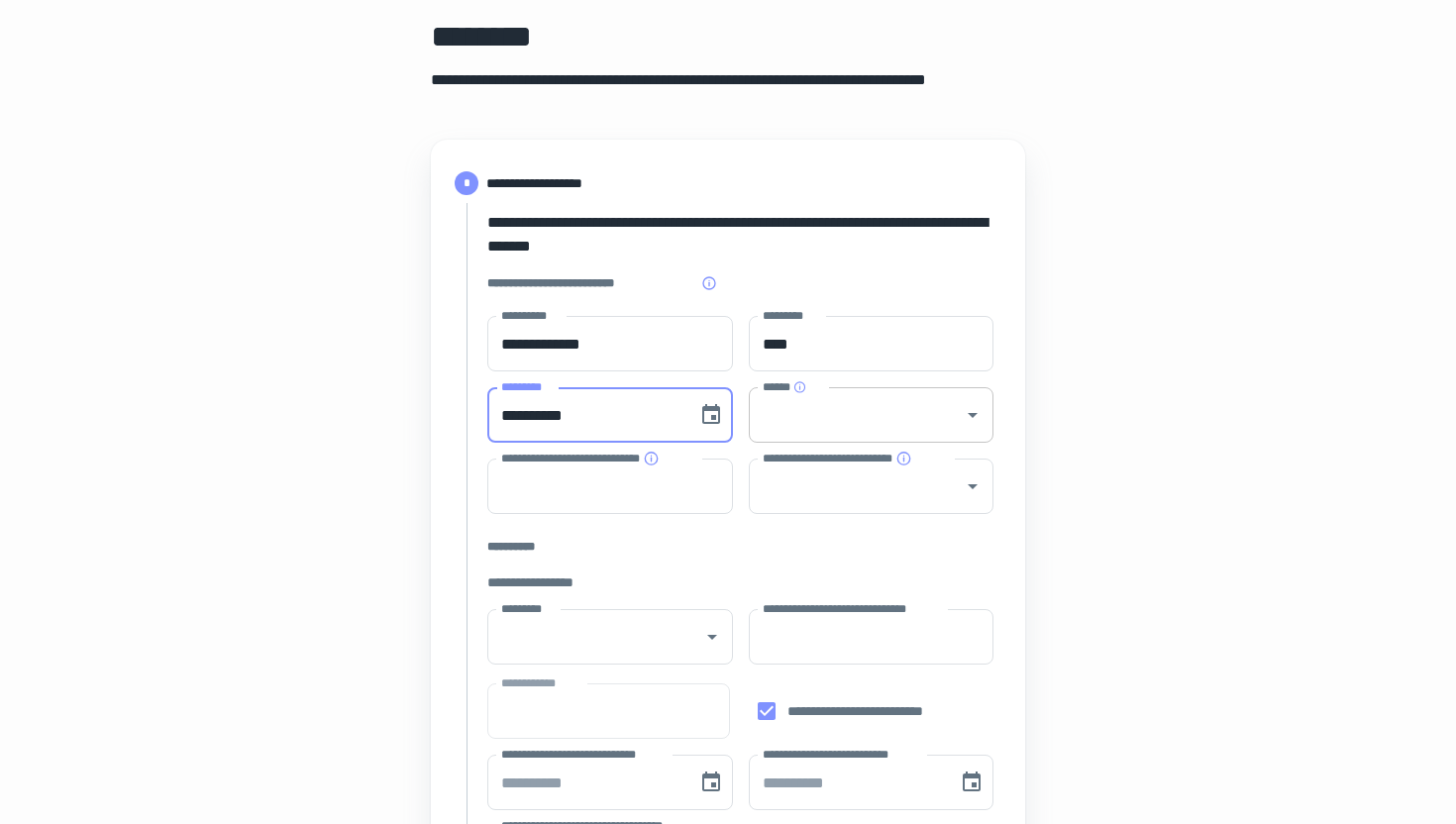 type on "**********" 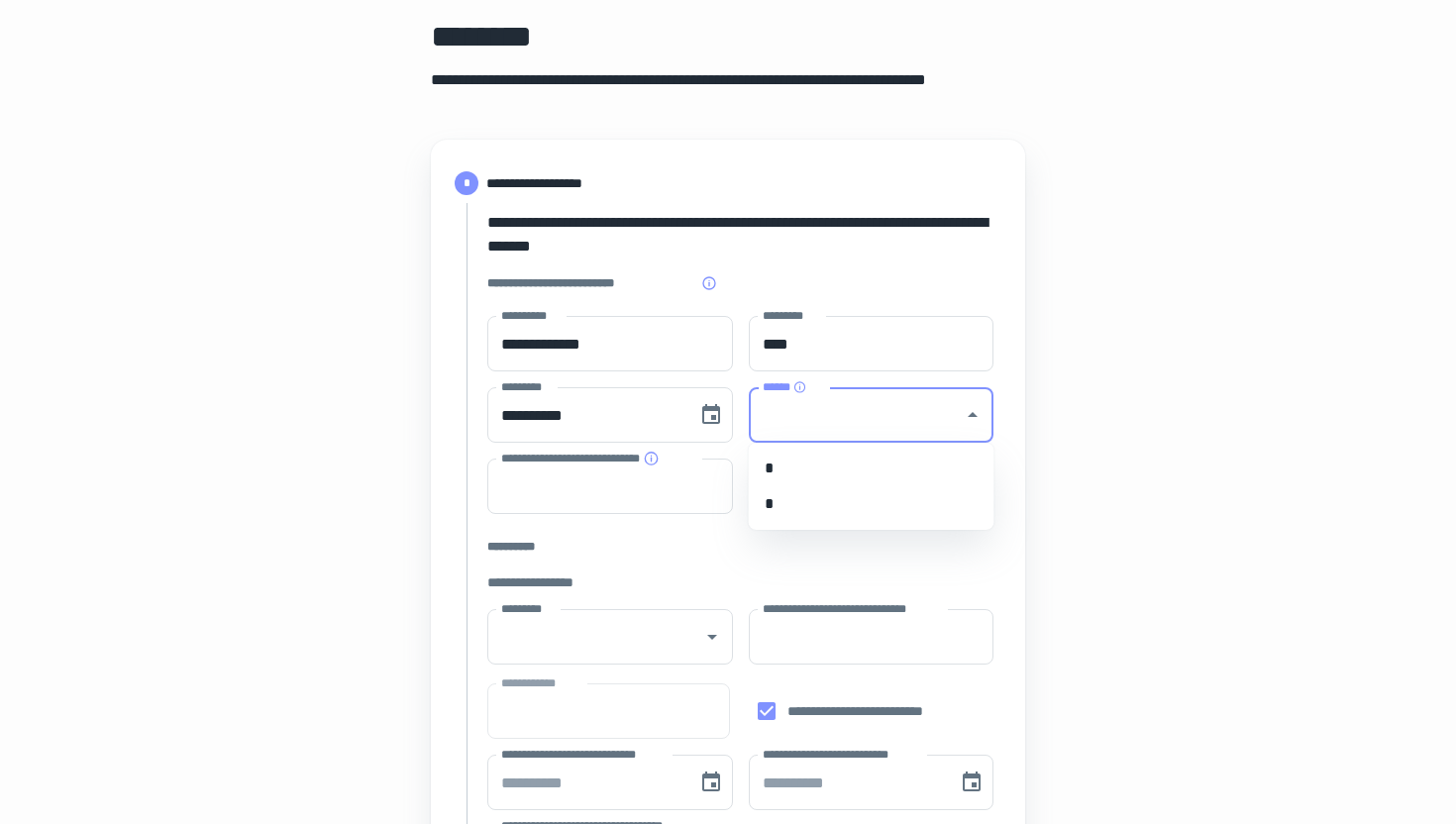 click on "******" at bounding box center (857, 415) 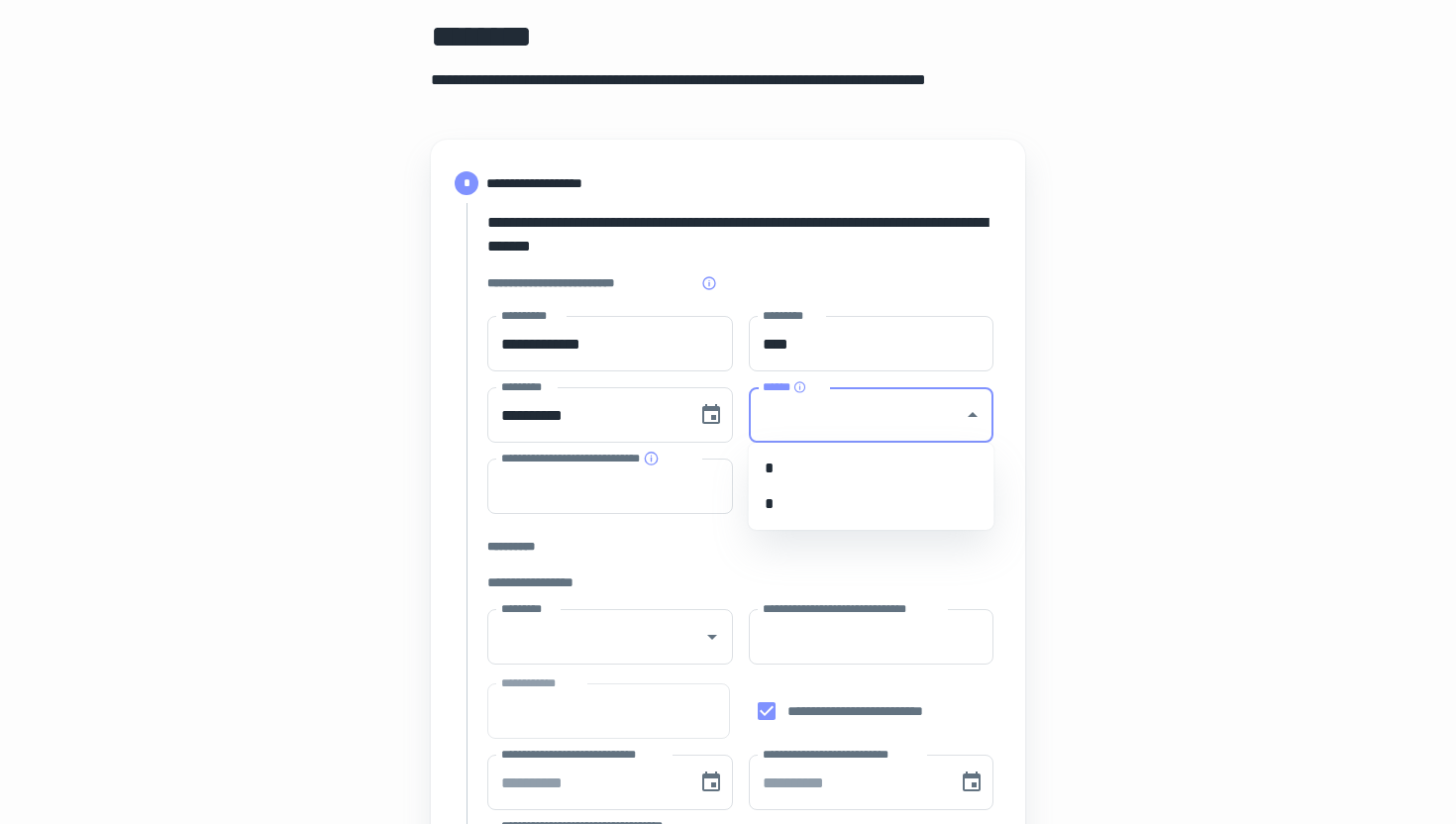 click on "*" at bounding box center (872, 504) 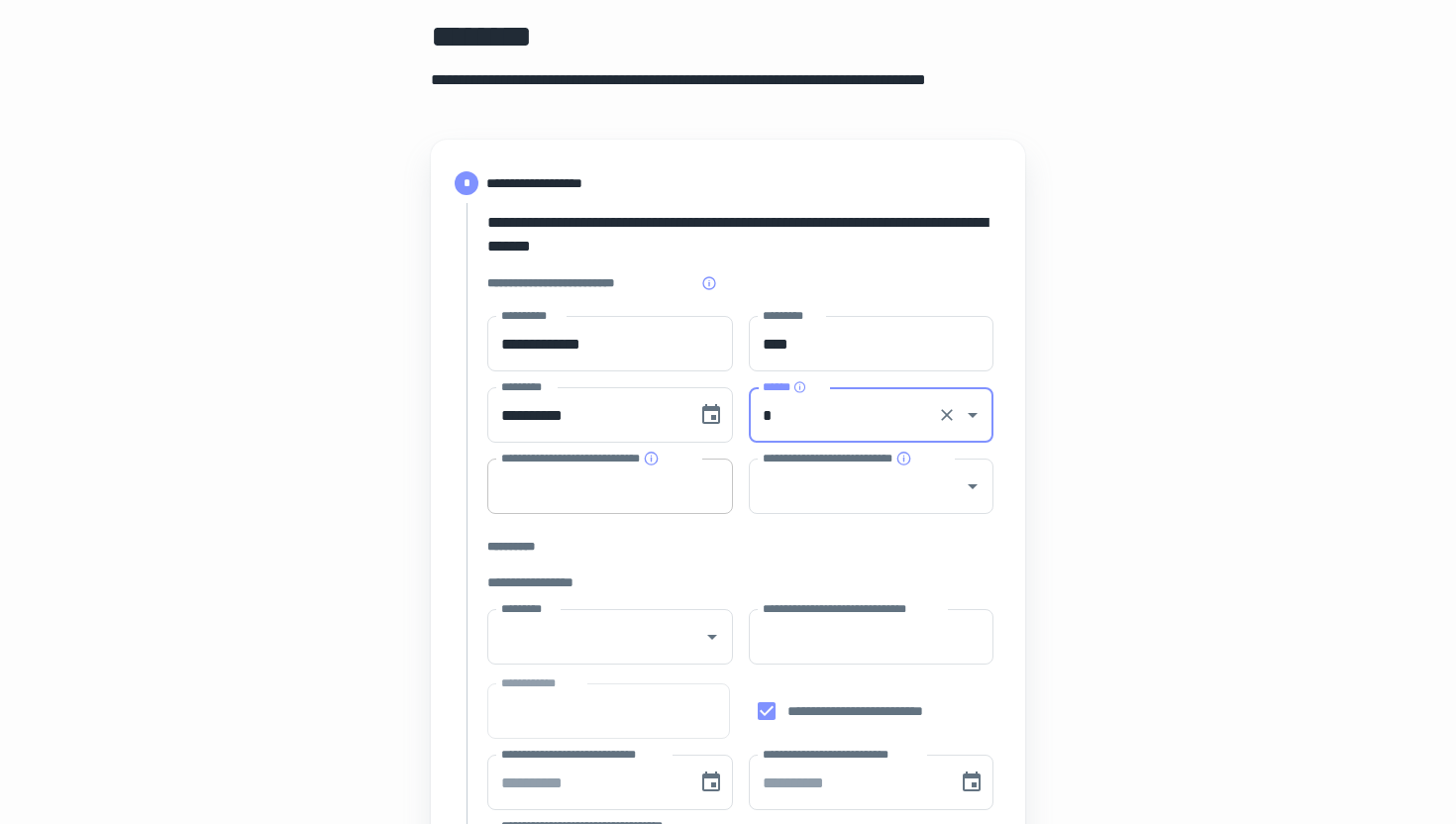 click on "**********" at bounding box center [610, 486] 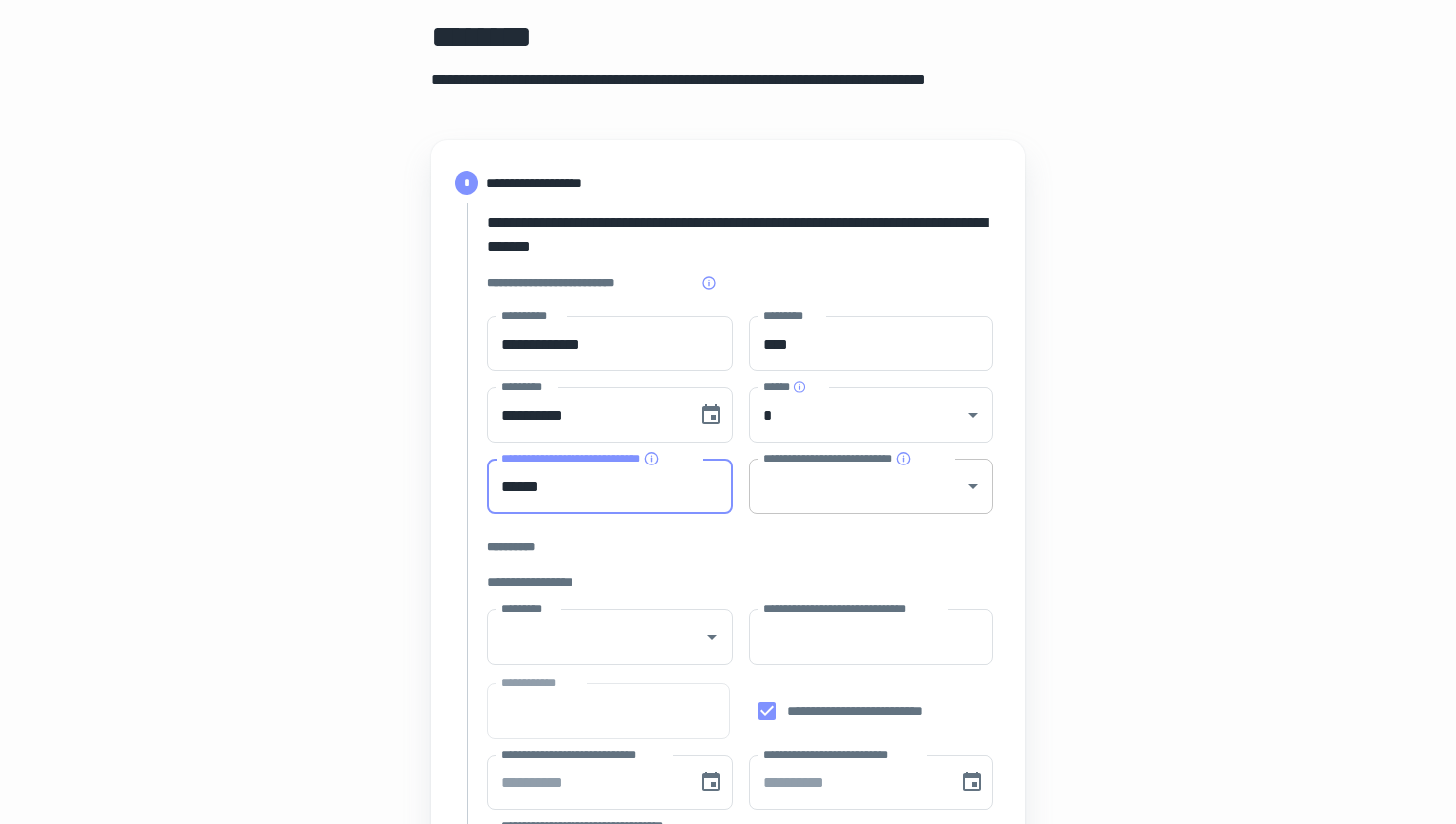 type on "******" 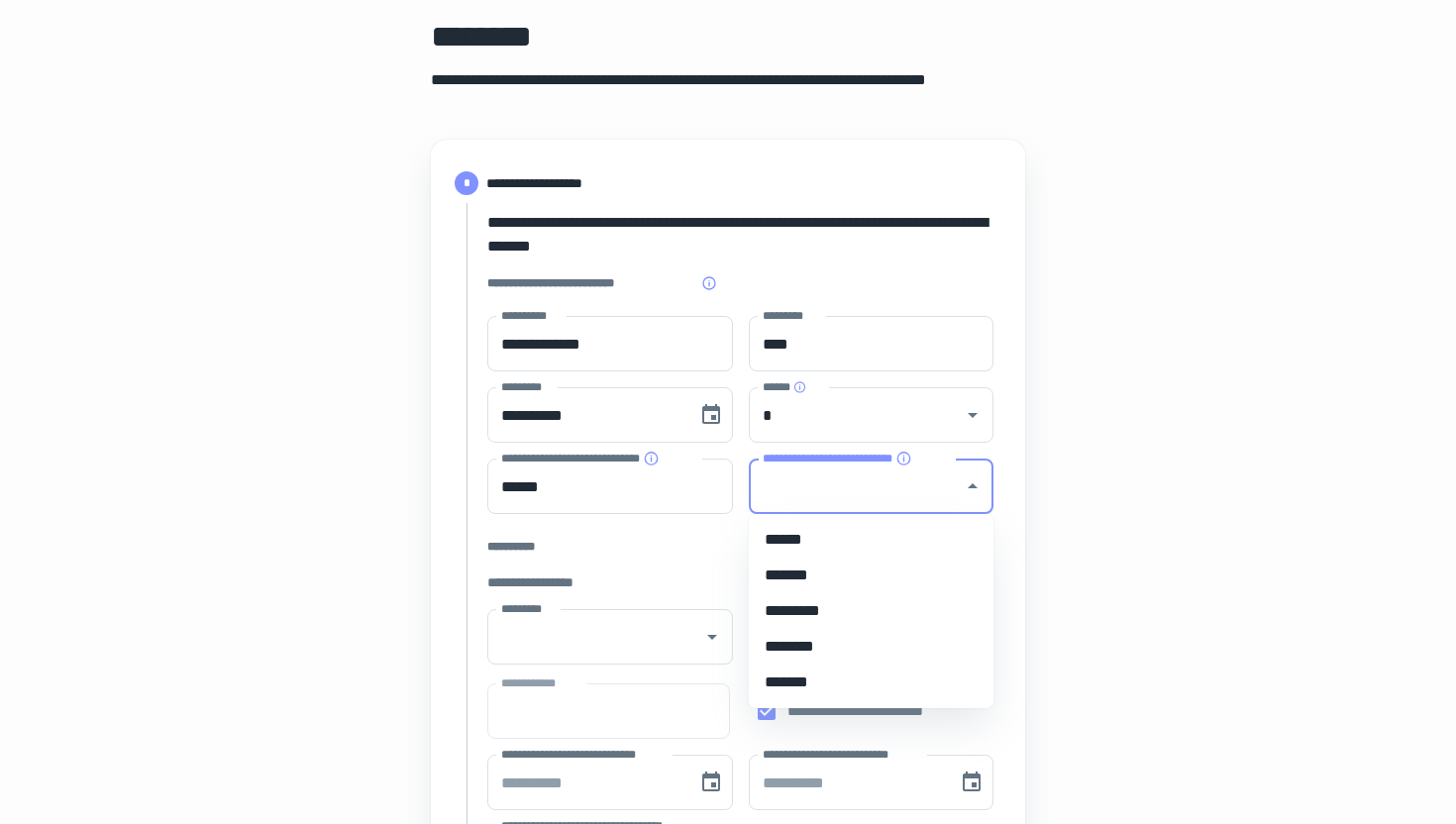click on "**********" at bounding box center [740, 547] 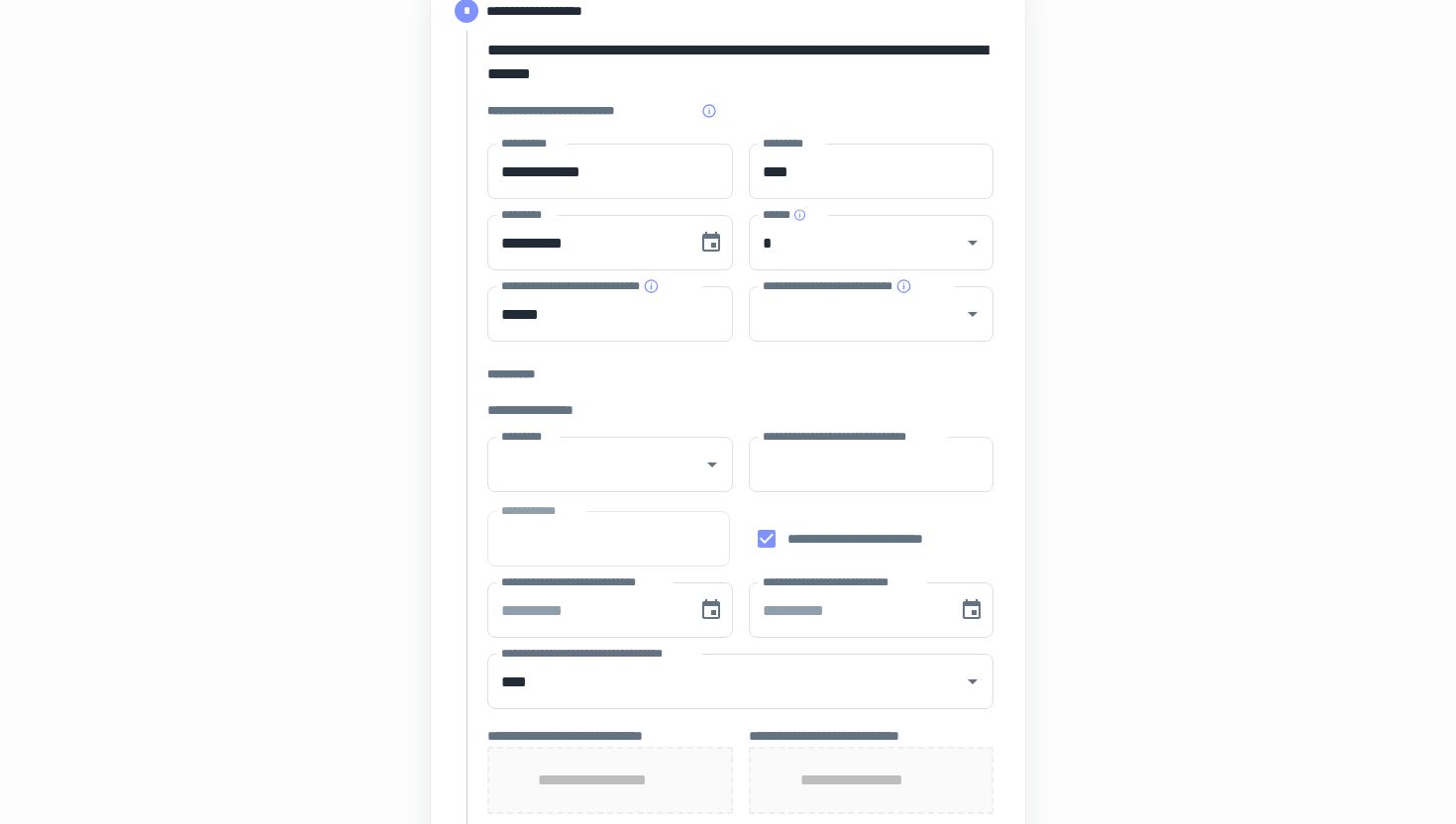 scroll, scrollTop: 275, scrollLeft: 0, axis: vertical 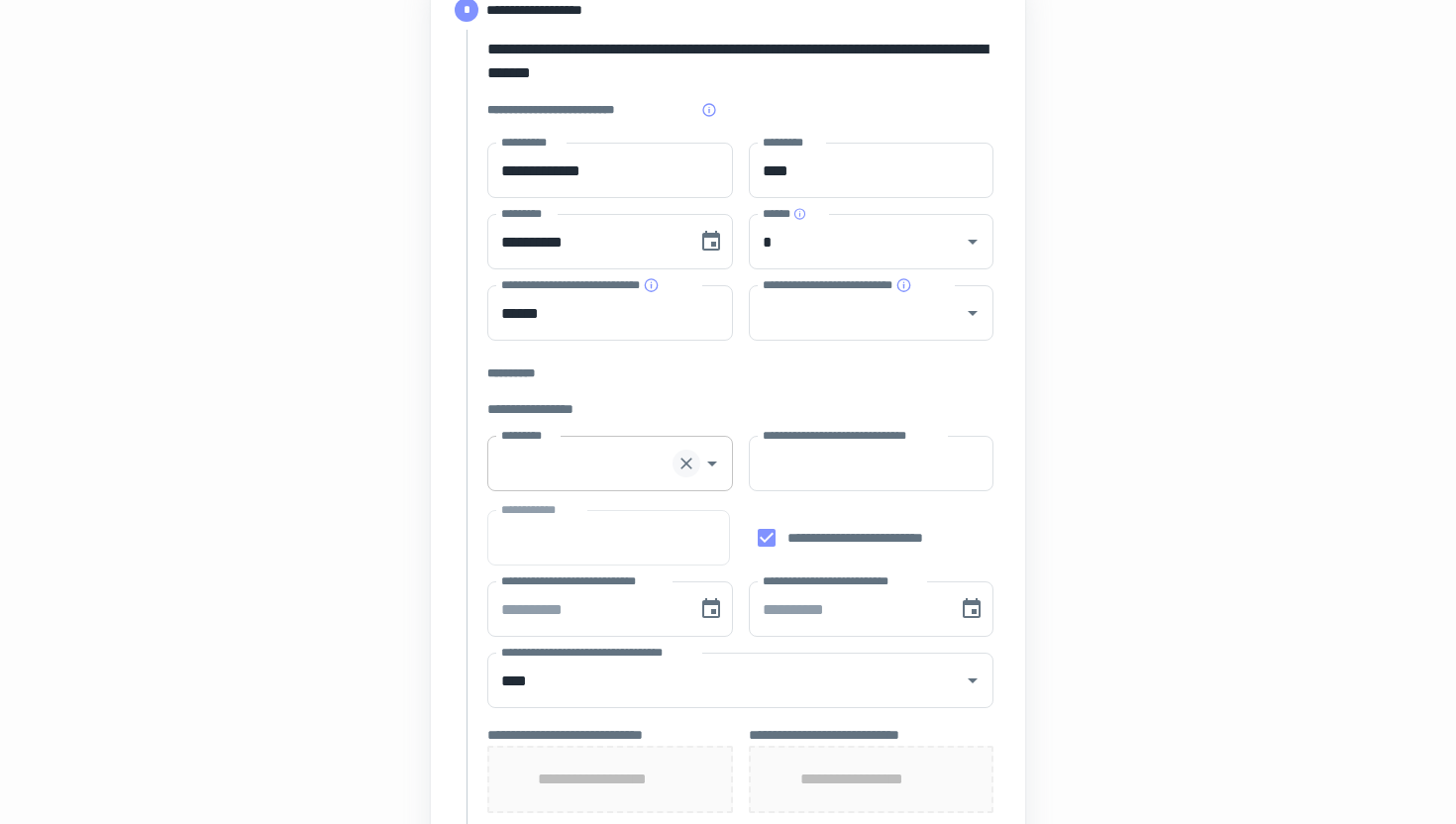 click 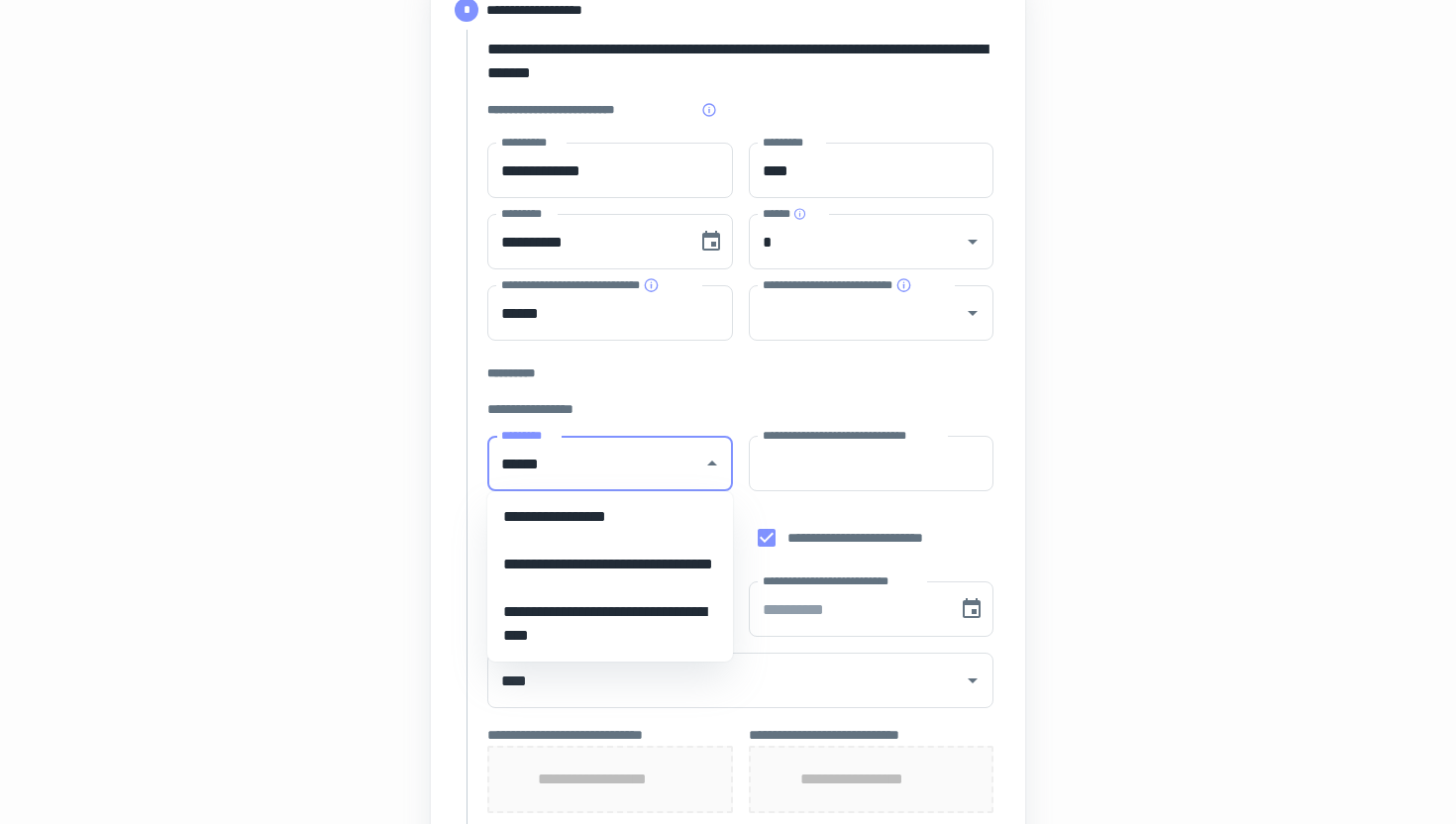 click on "**********" at bounding box center (610, 565) 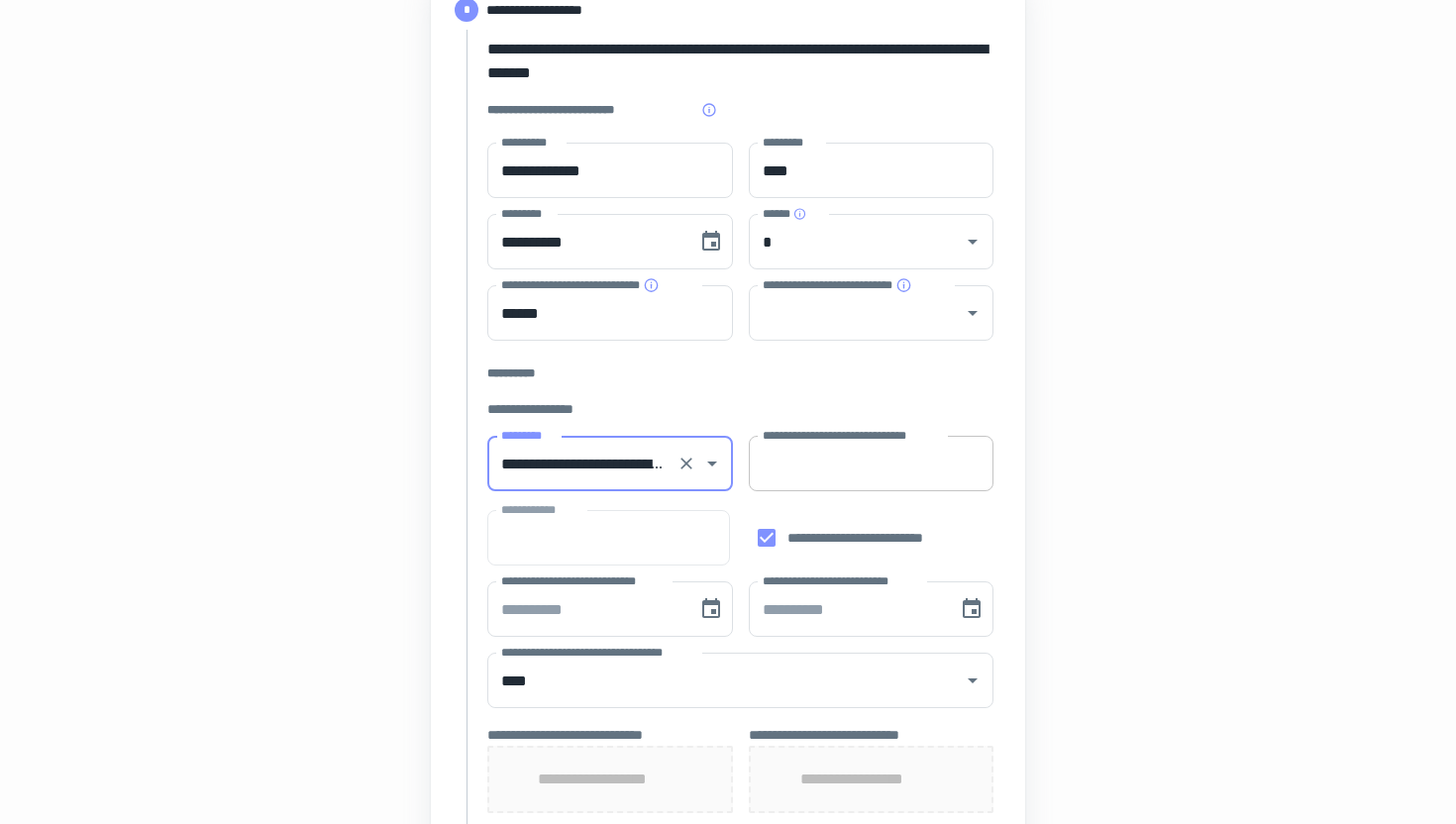 type on "**********" 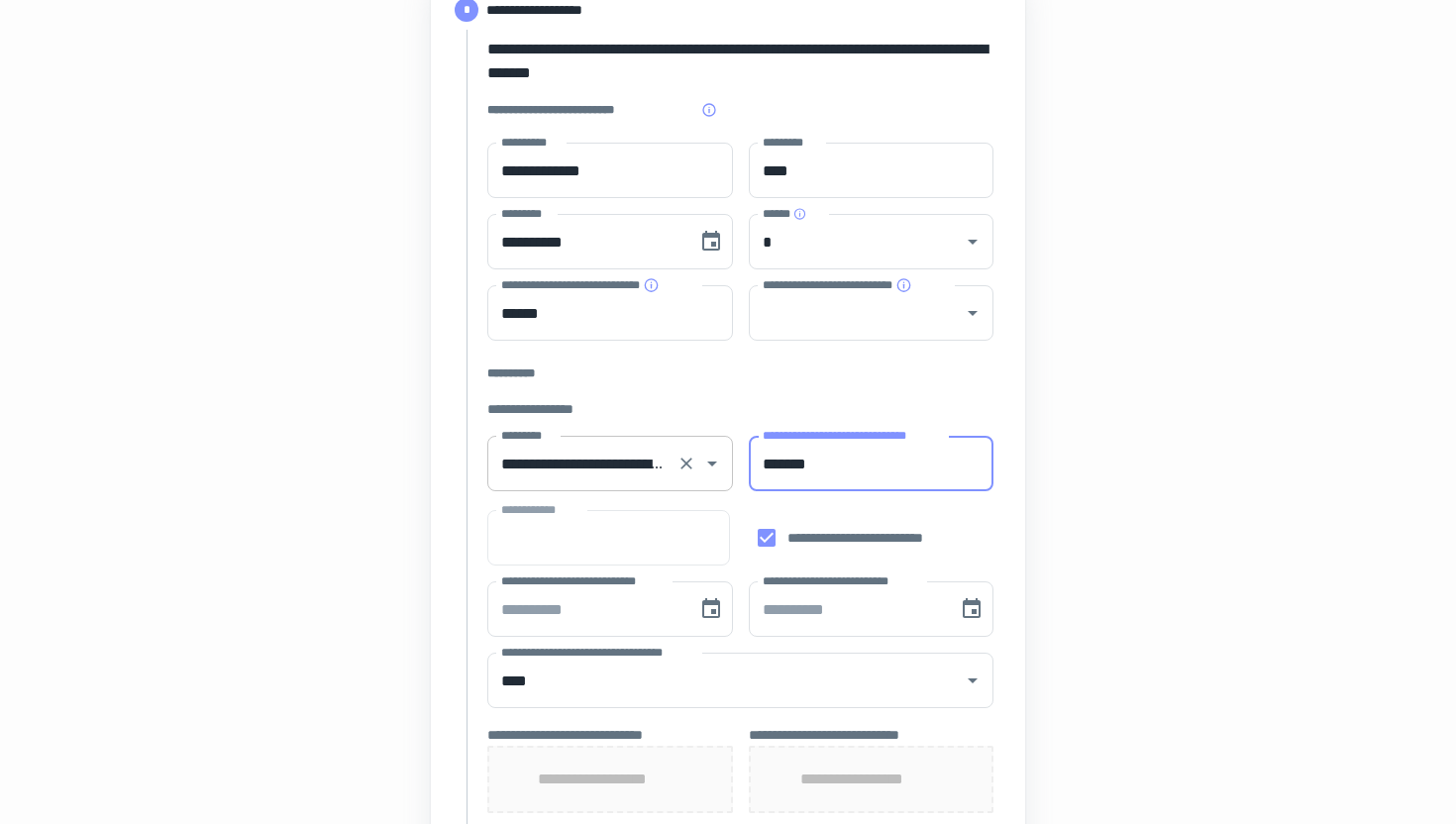 type on "*******" 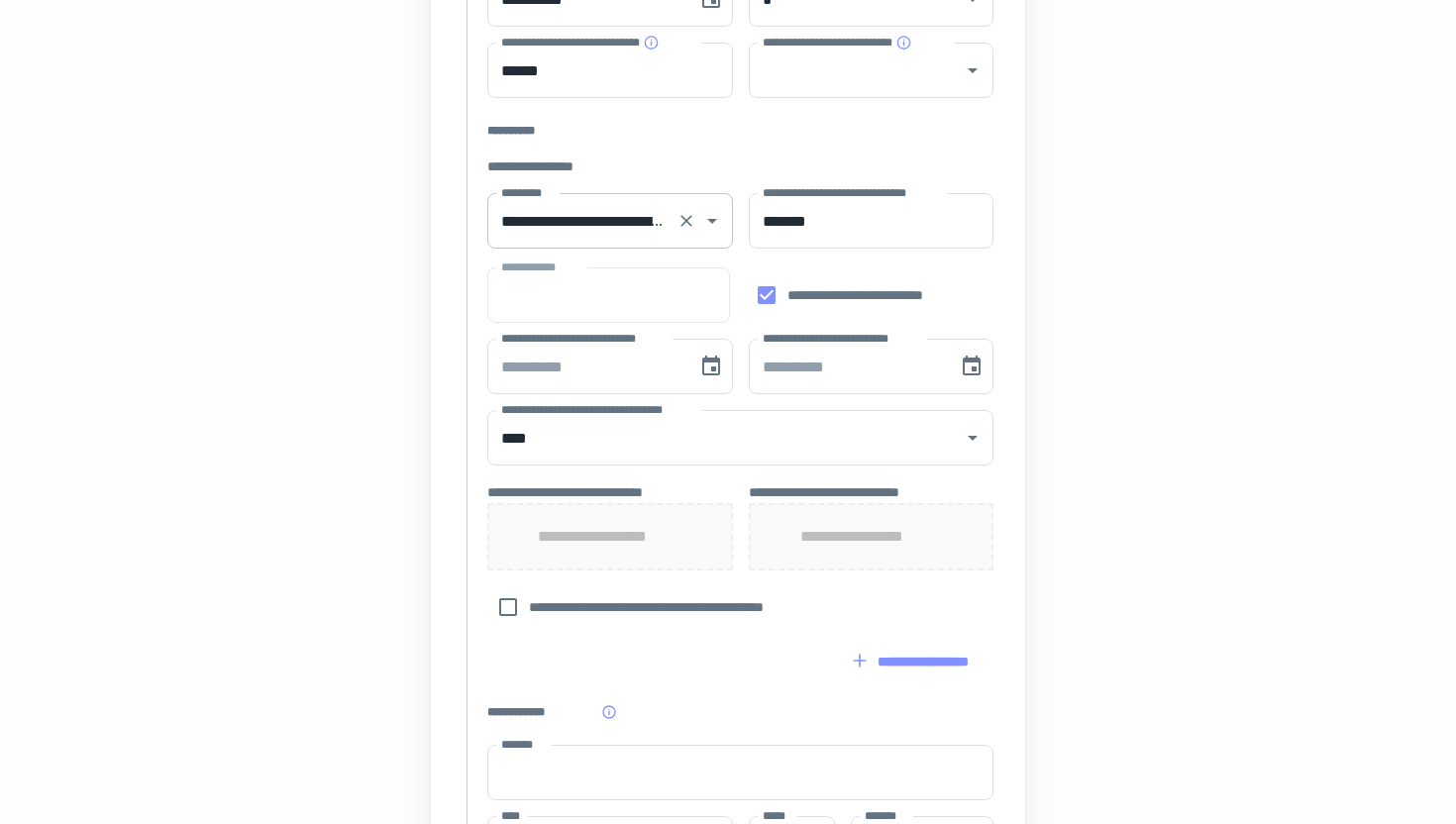 scroll, scrollTop: 688, scrollLeft: 0, axis: vertical 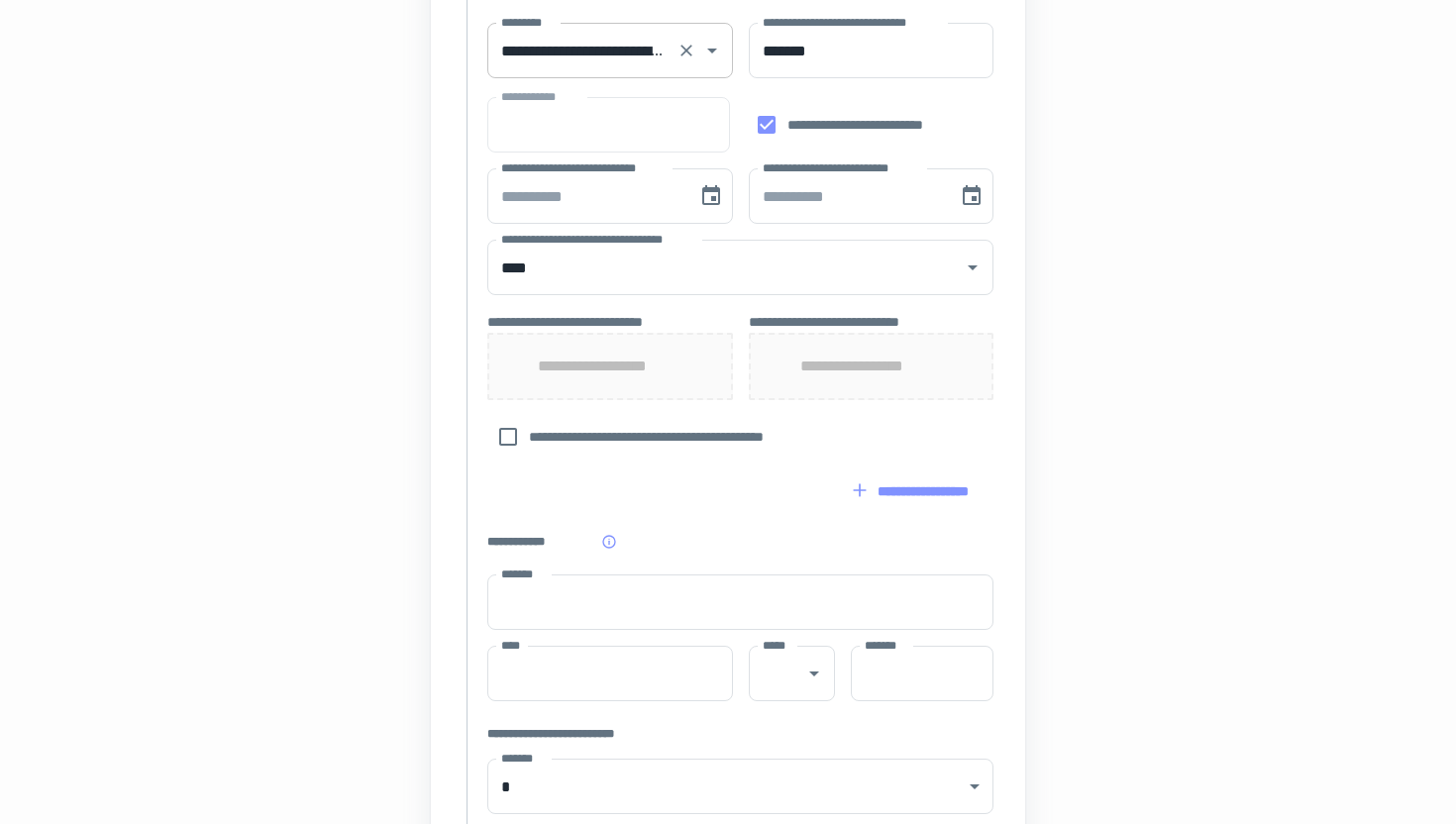 click on "**********" at bounding box center (610, 366) 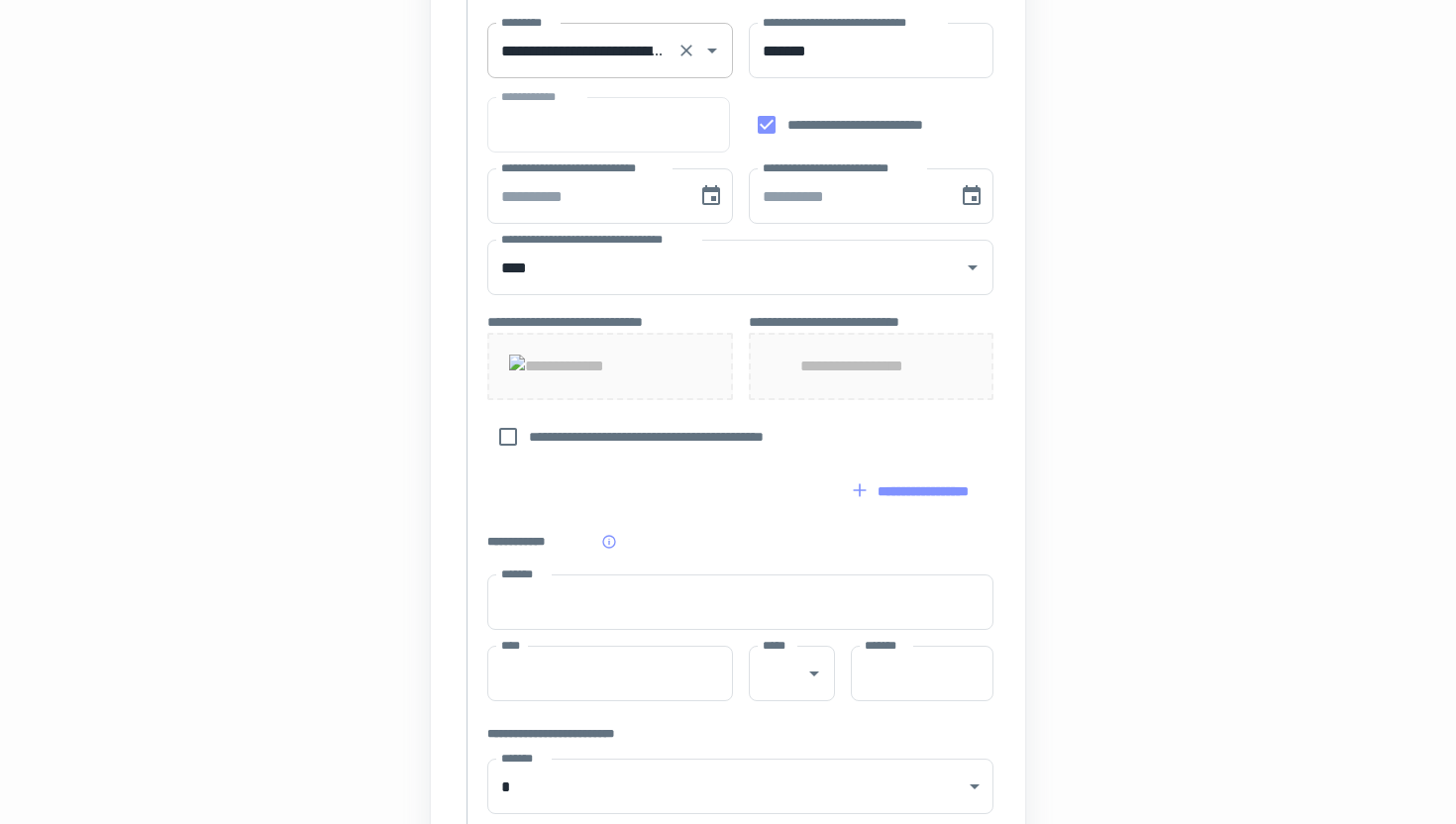 click on "**********" at bounding box center [871, 366] 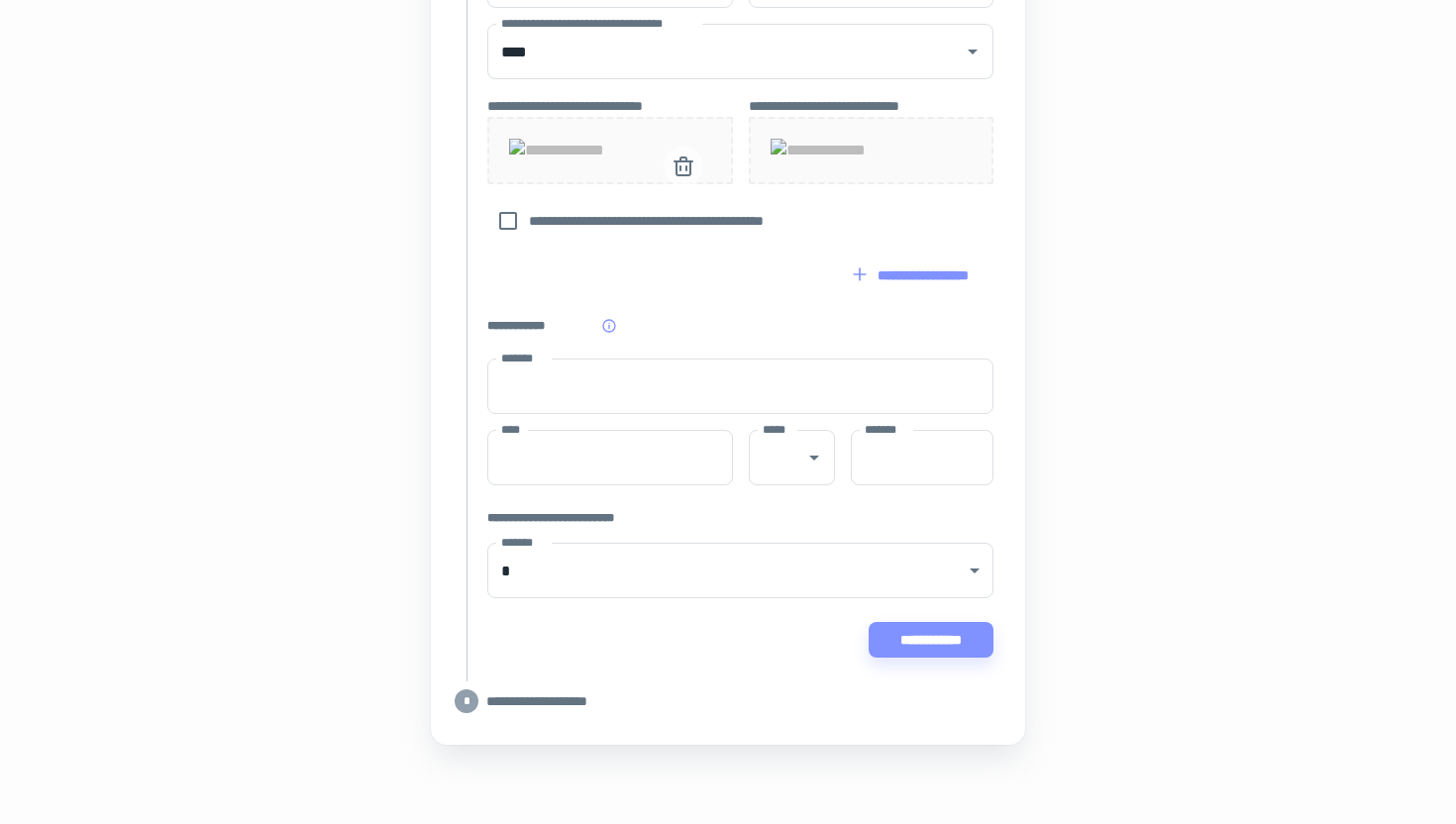 scroll, scrollTop: 959, scrollLeft: 0, axis: vertical 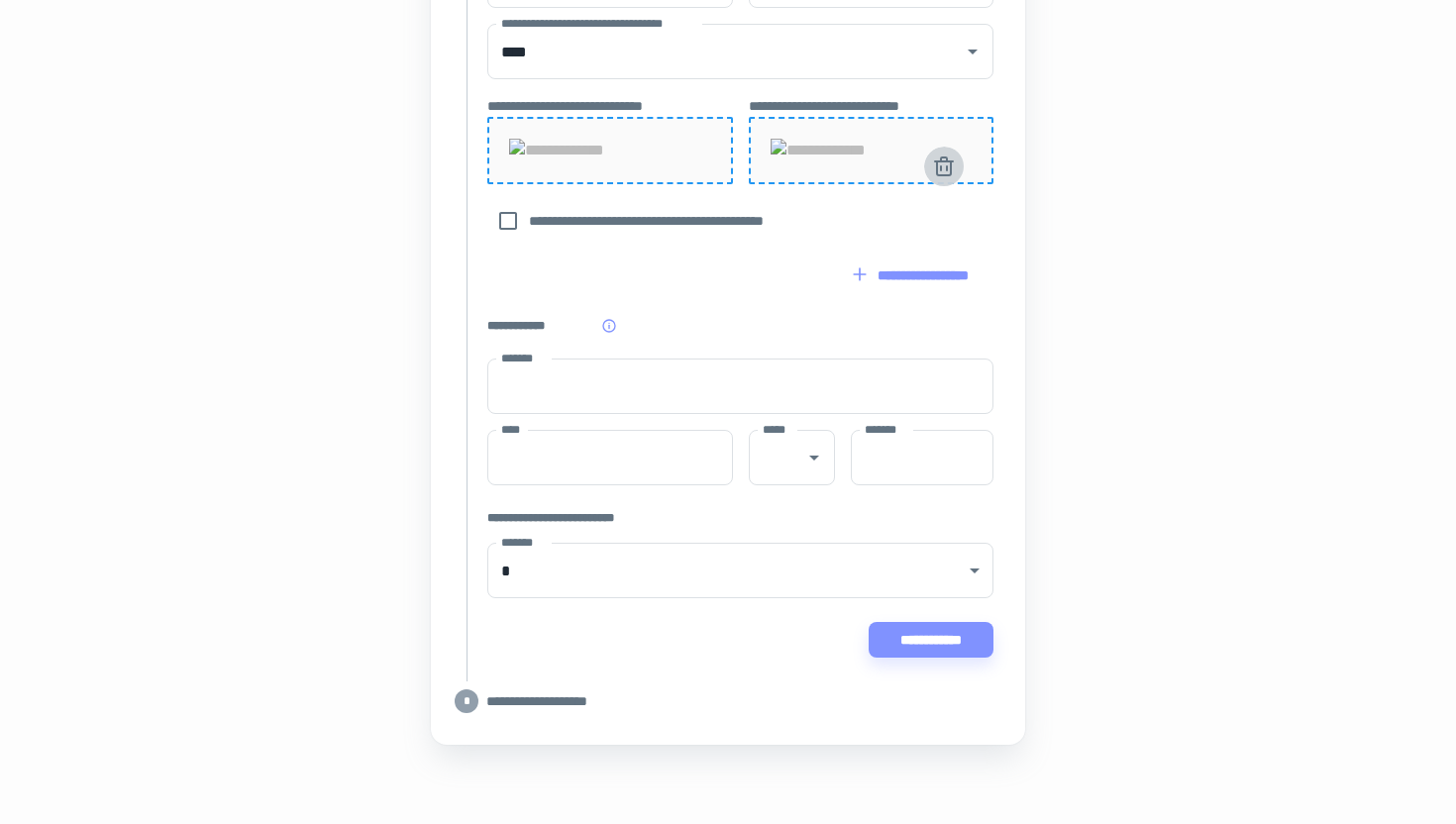 click 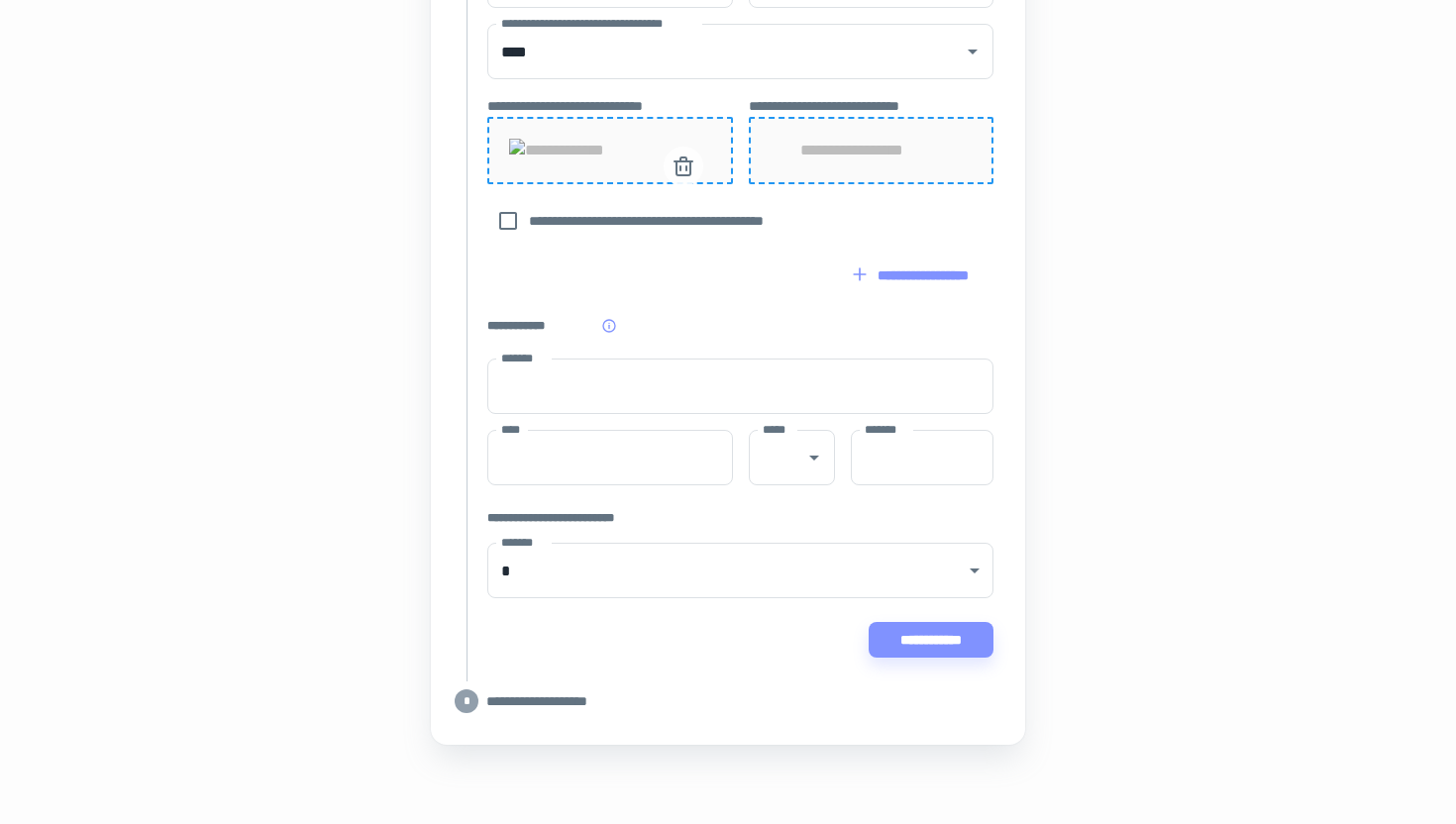 click 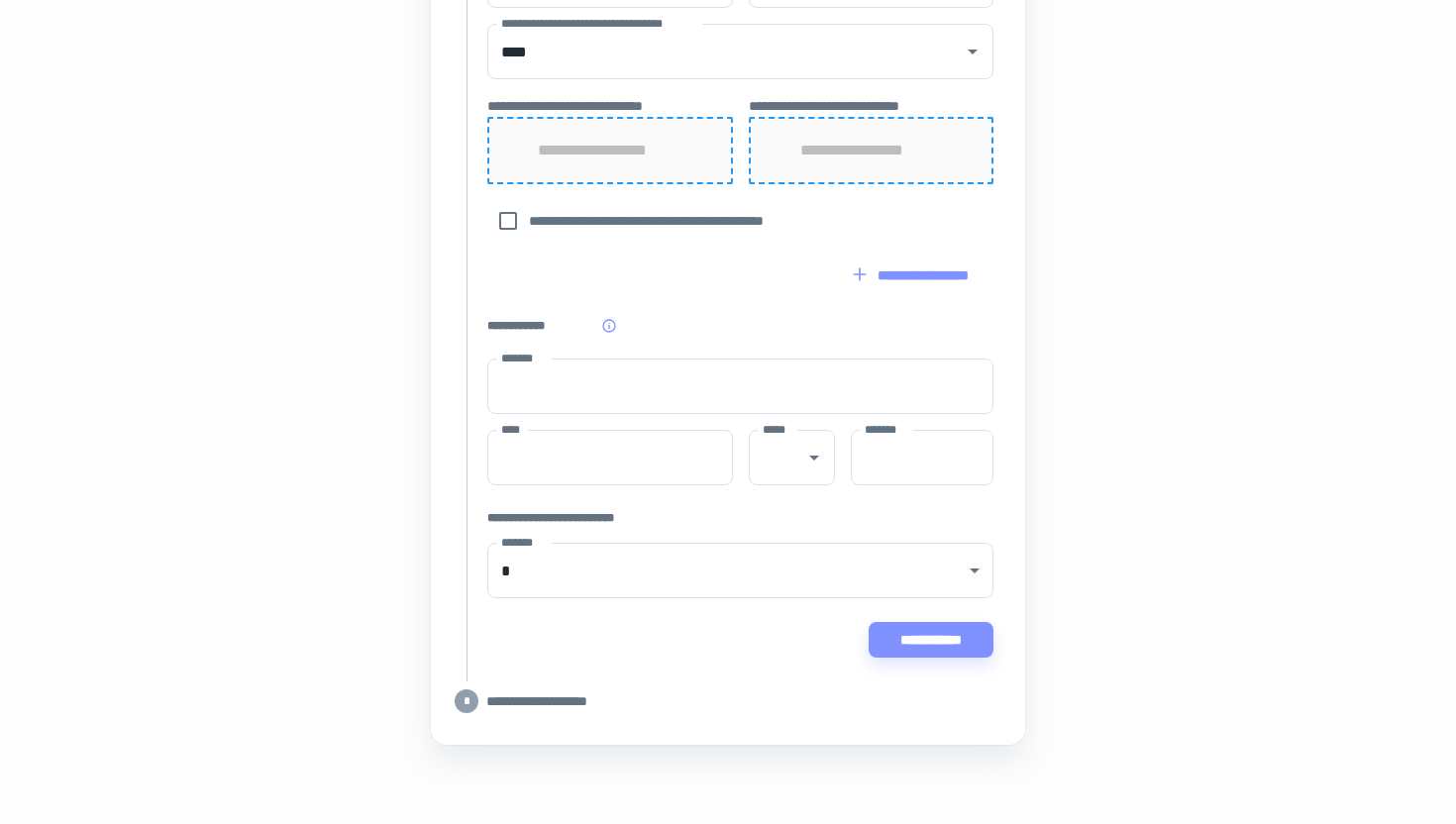 click on "**********" at bounding box center [610, 151] 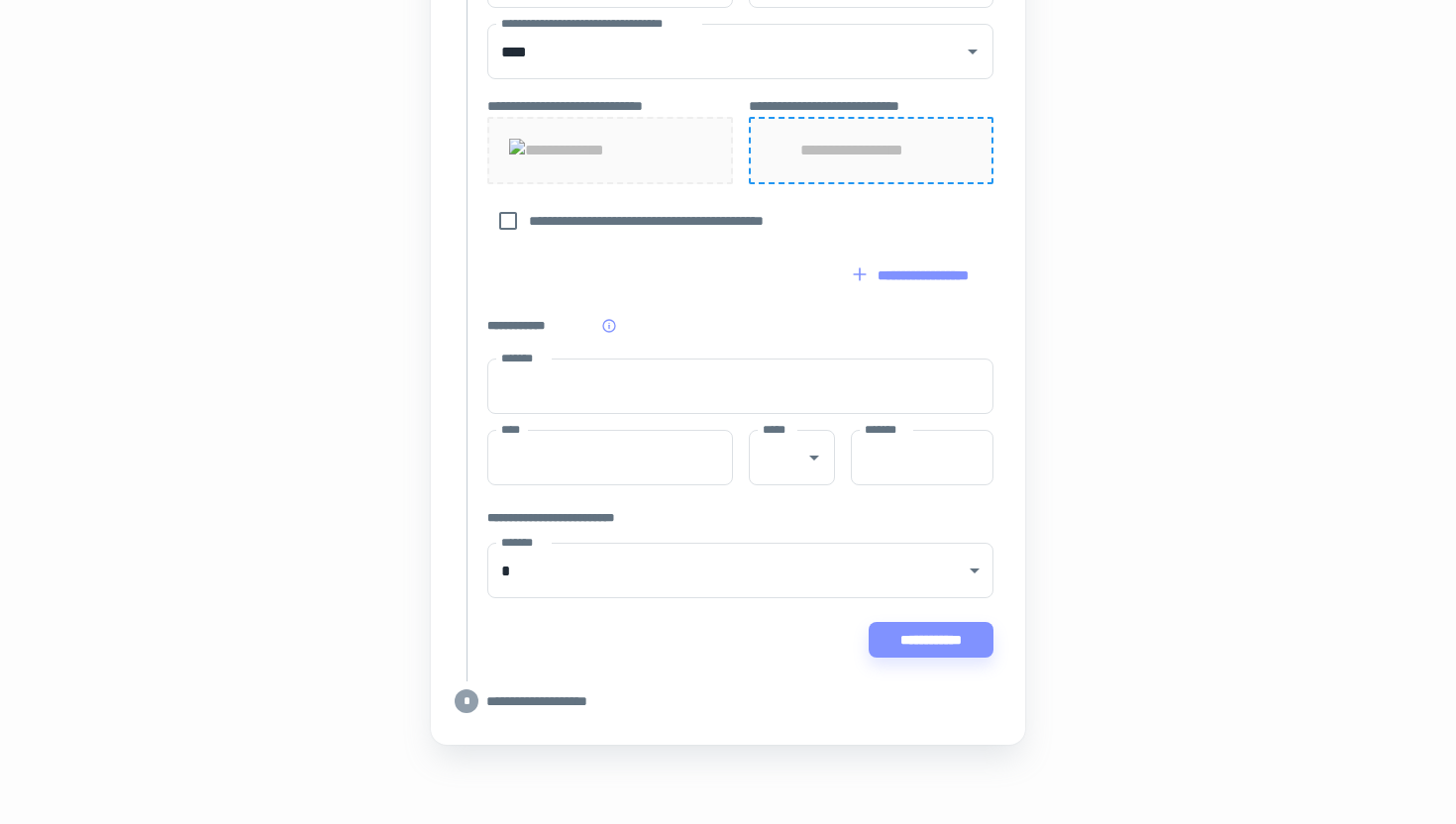 click on "**********" at bounding box center (872, 151) 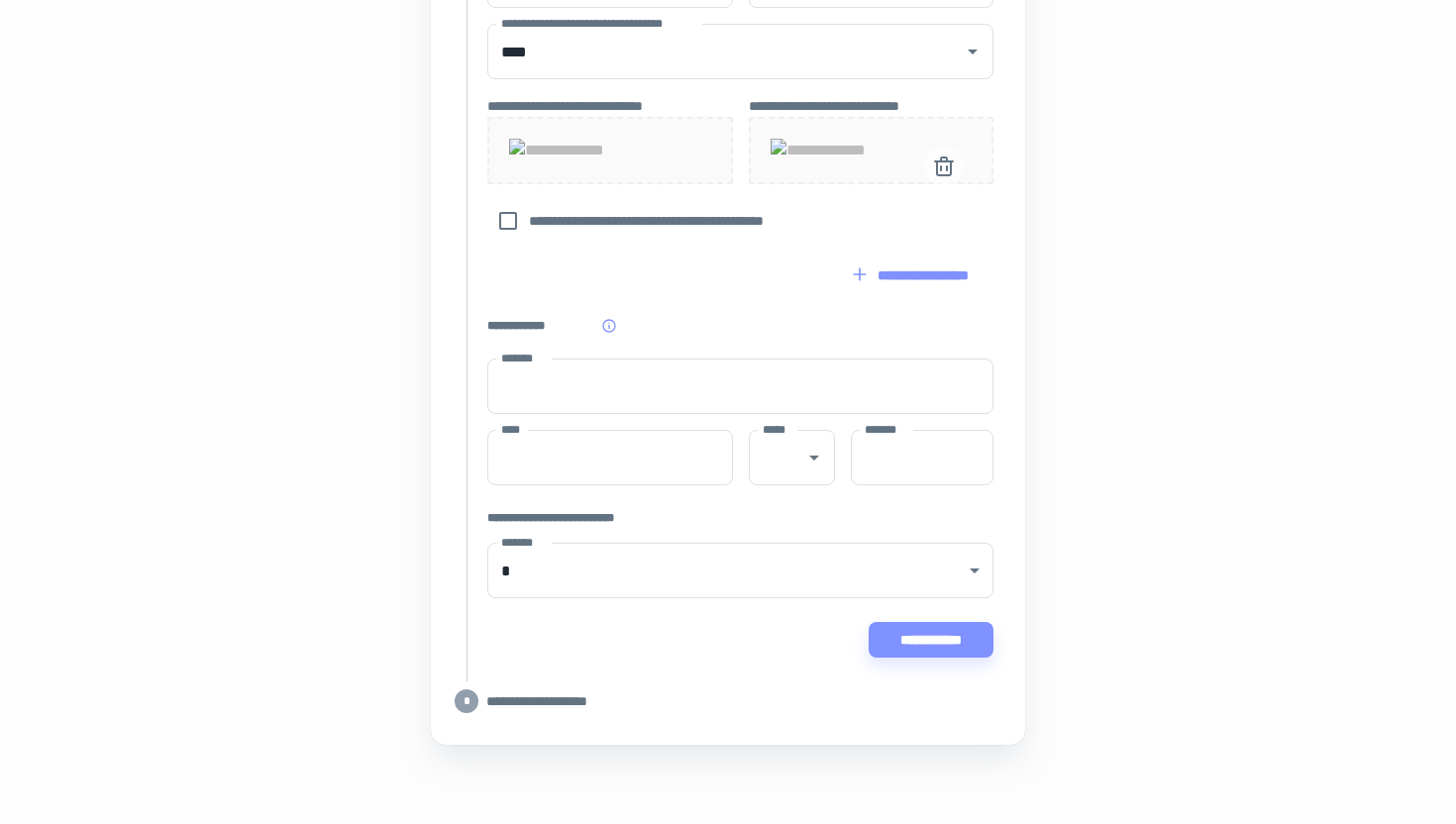scroll, scrollTop: 1149, scrollLeft: 0, axis: vertical 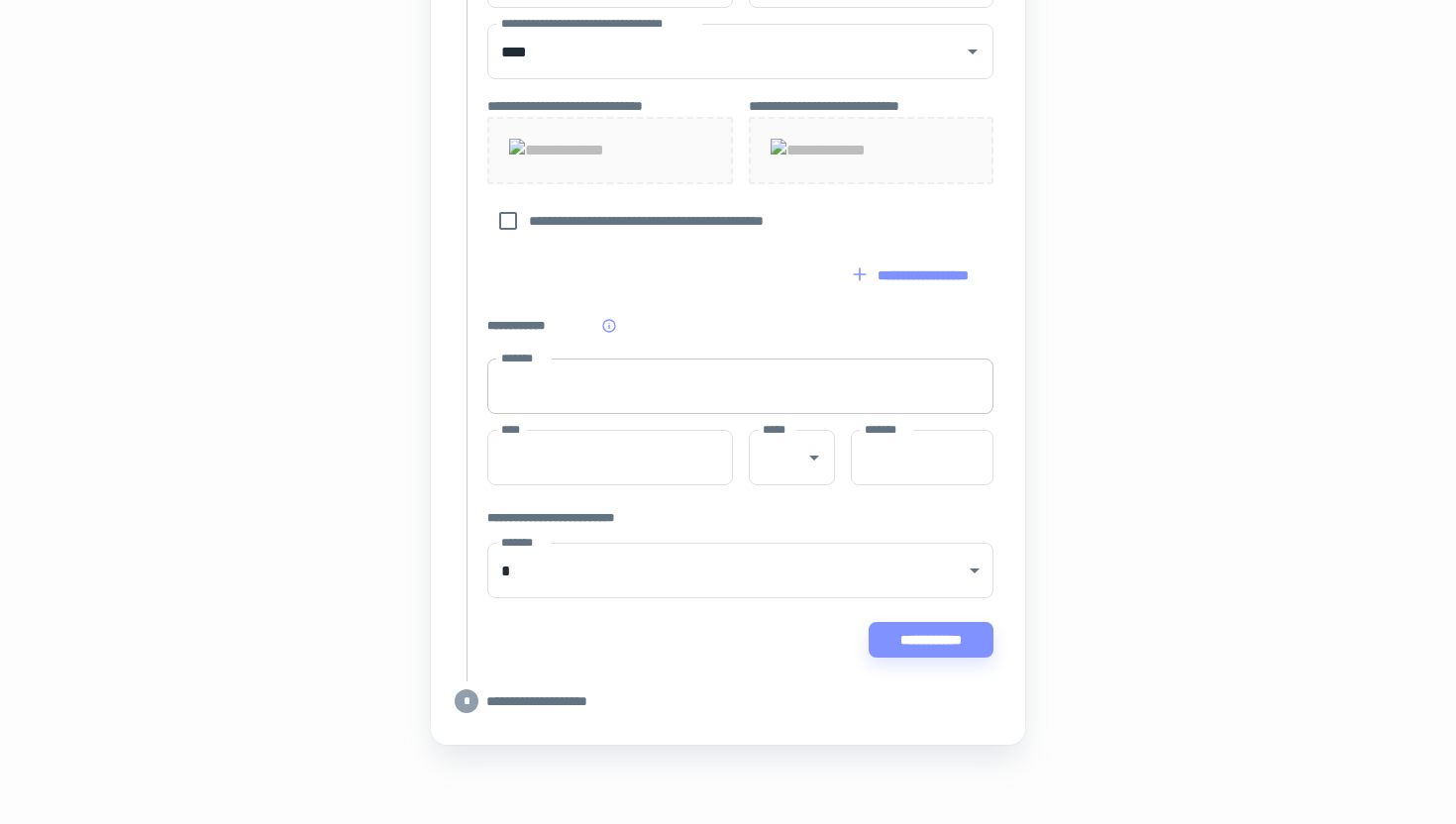 click on "*******" at bounding box center [740, 386] 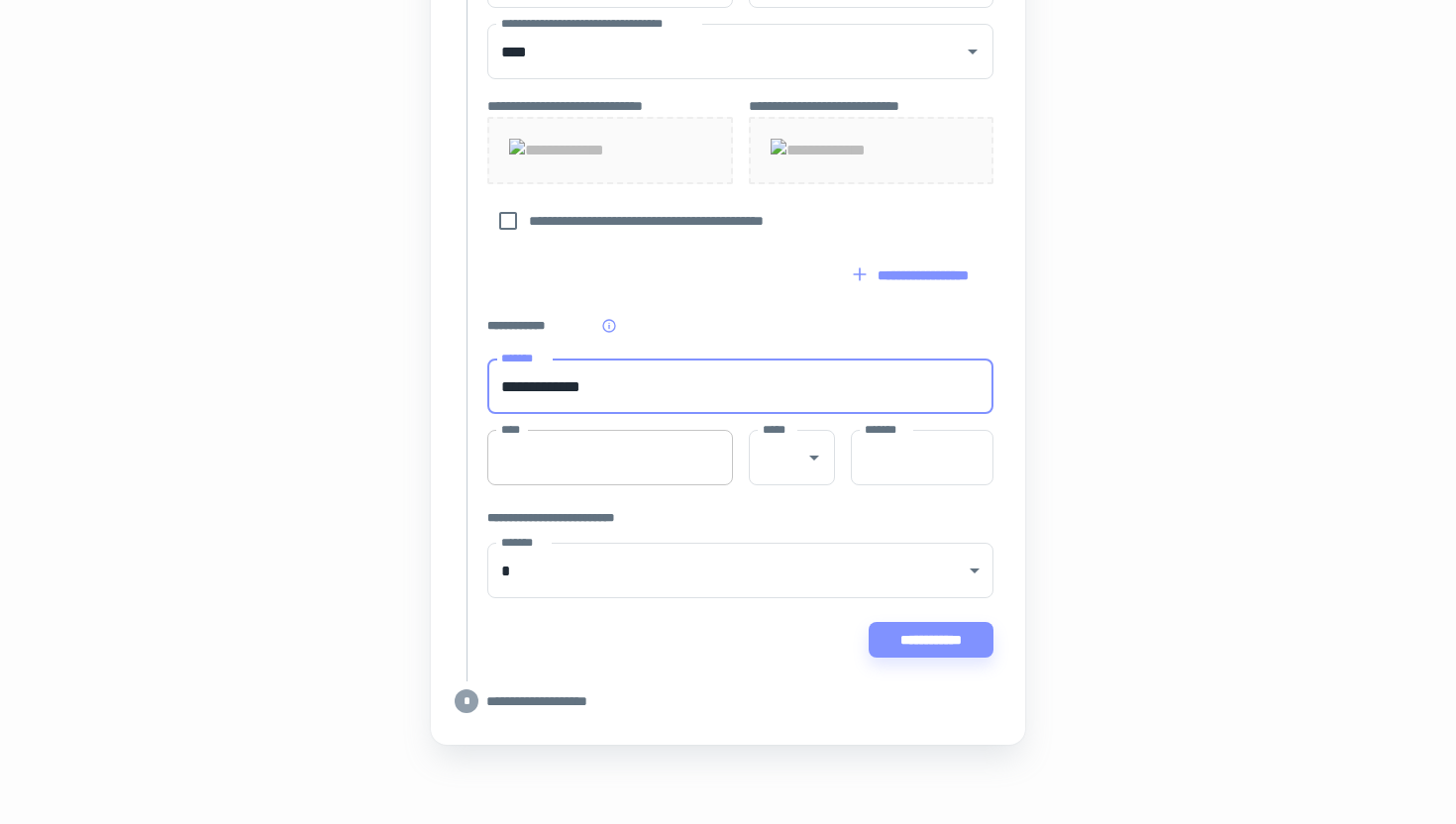 type on "**********" 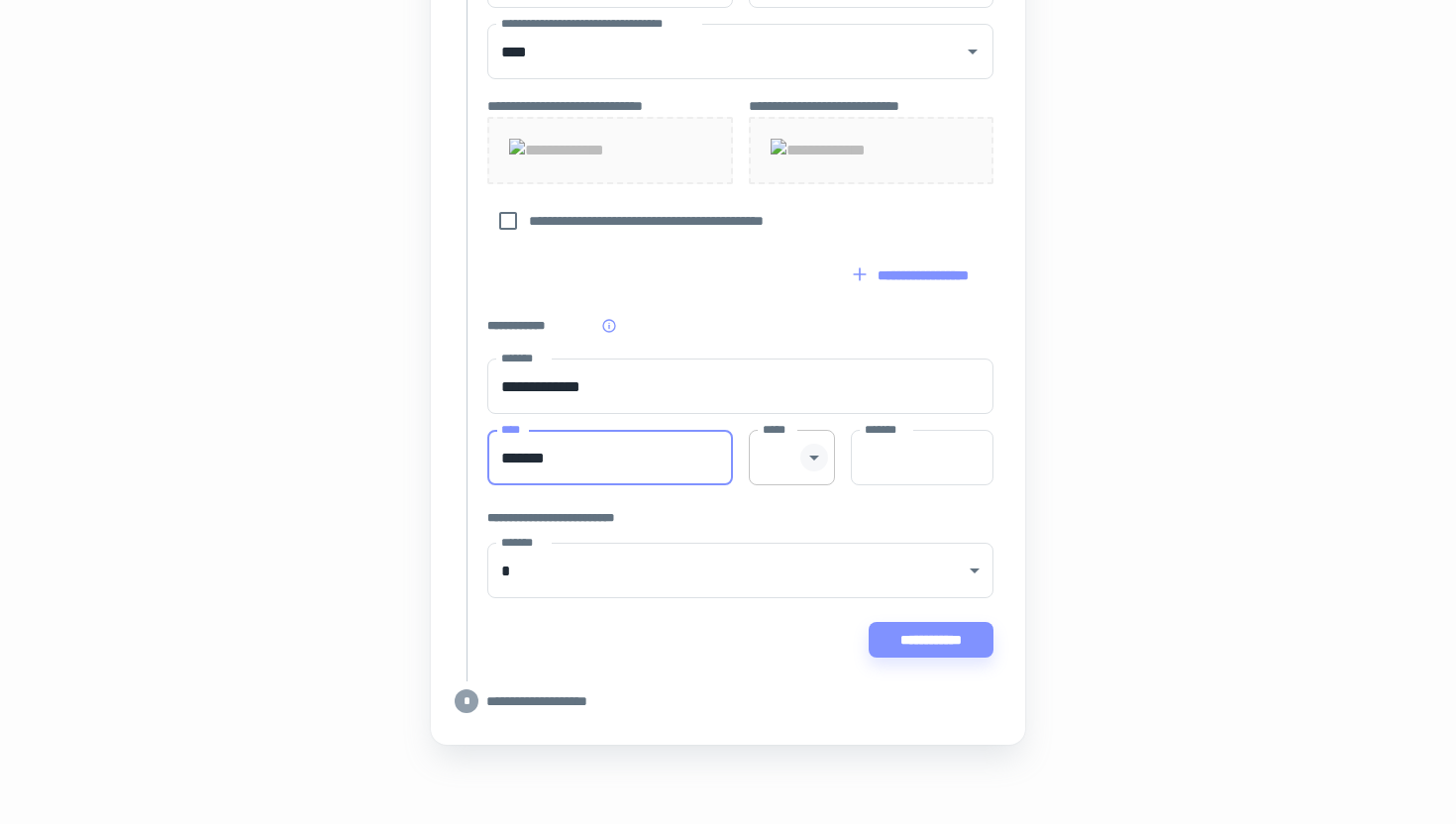 click 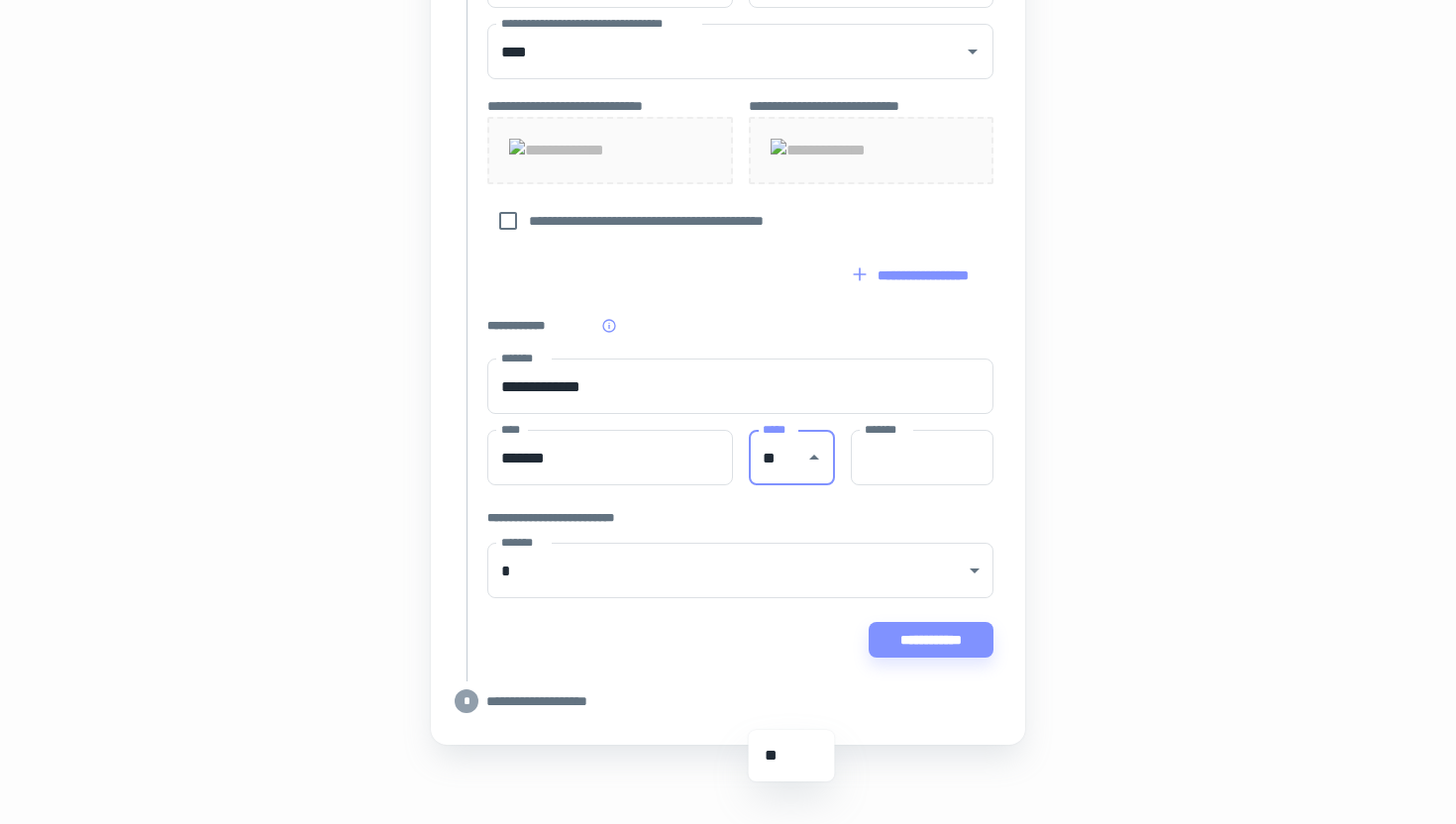 type on "********" 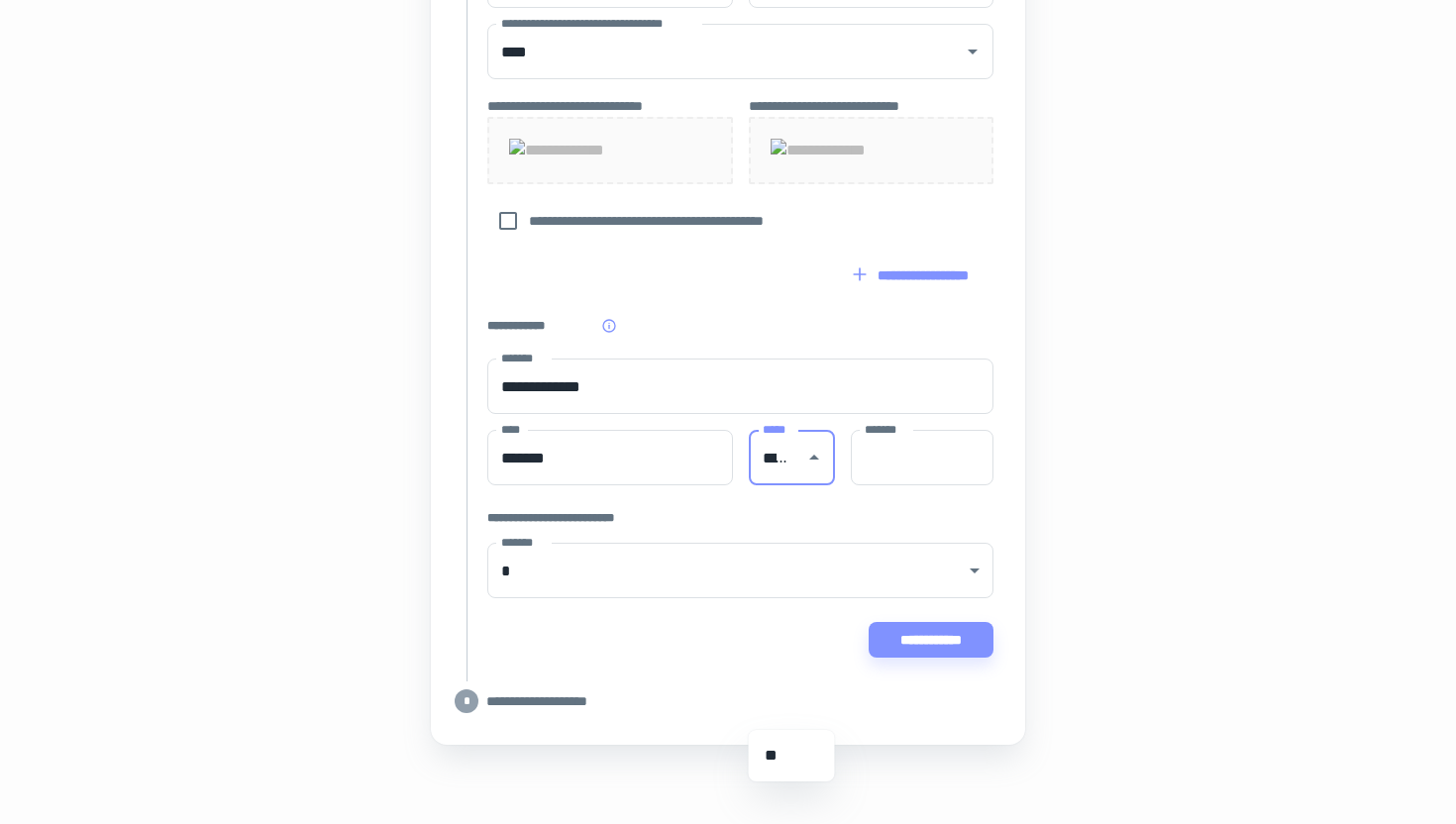 type on "*****" 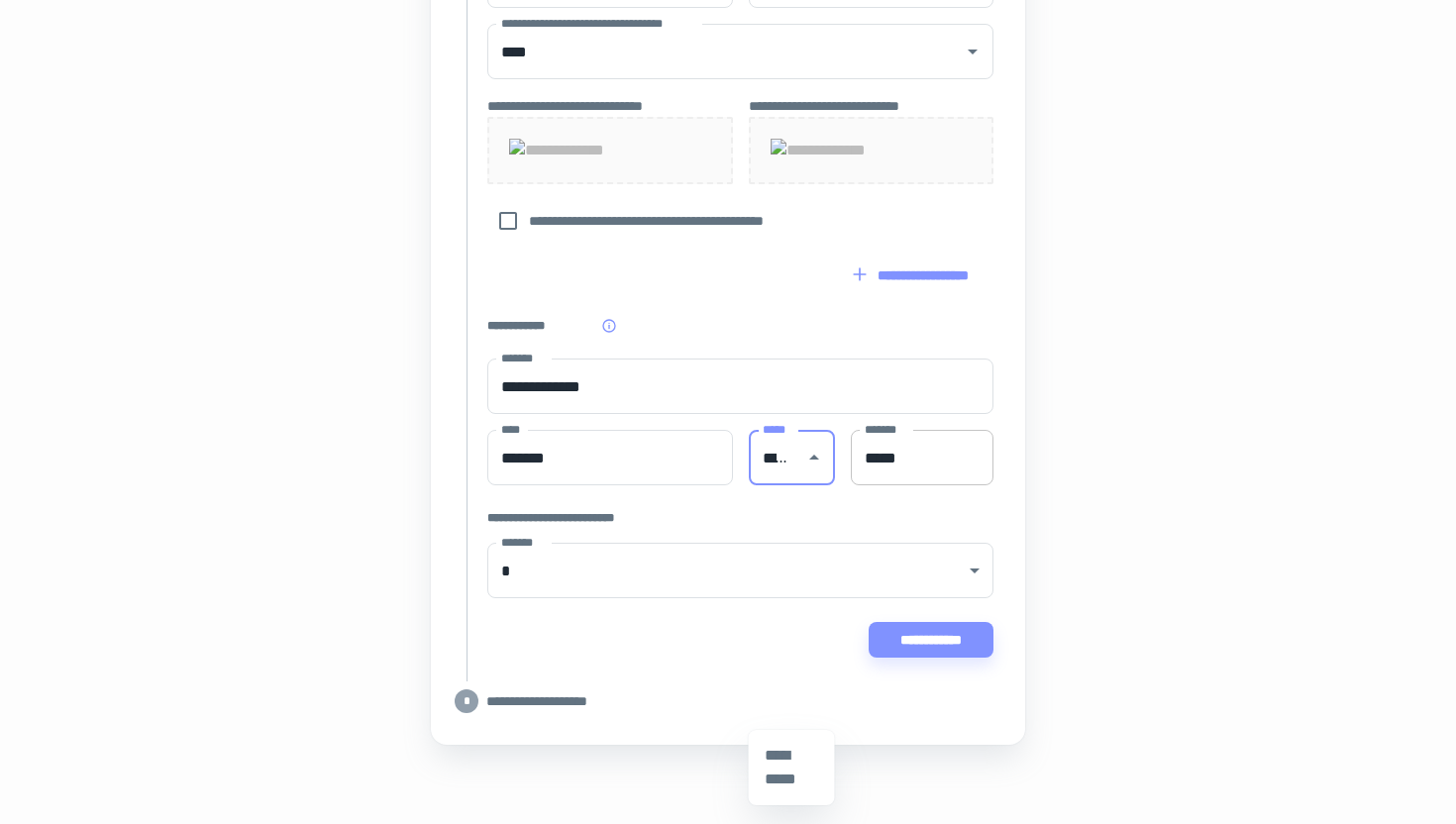 type 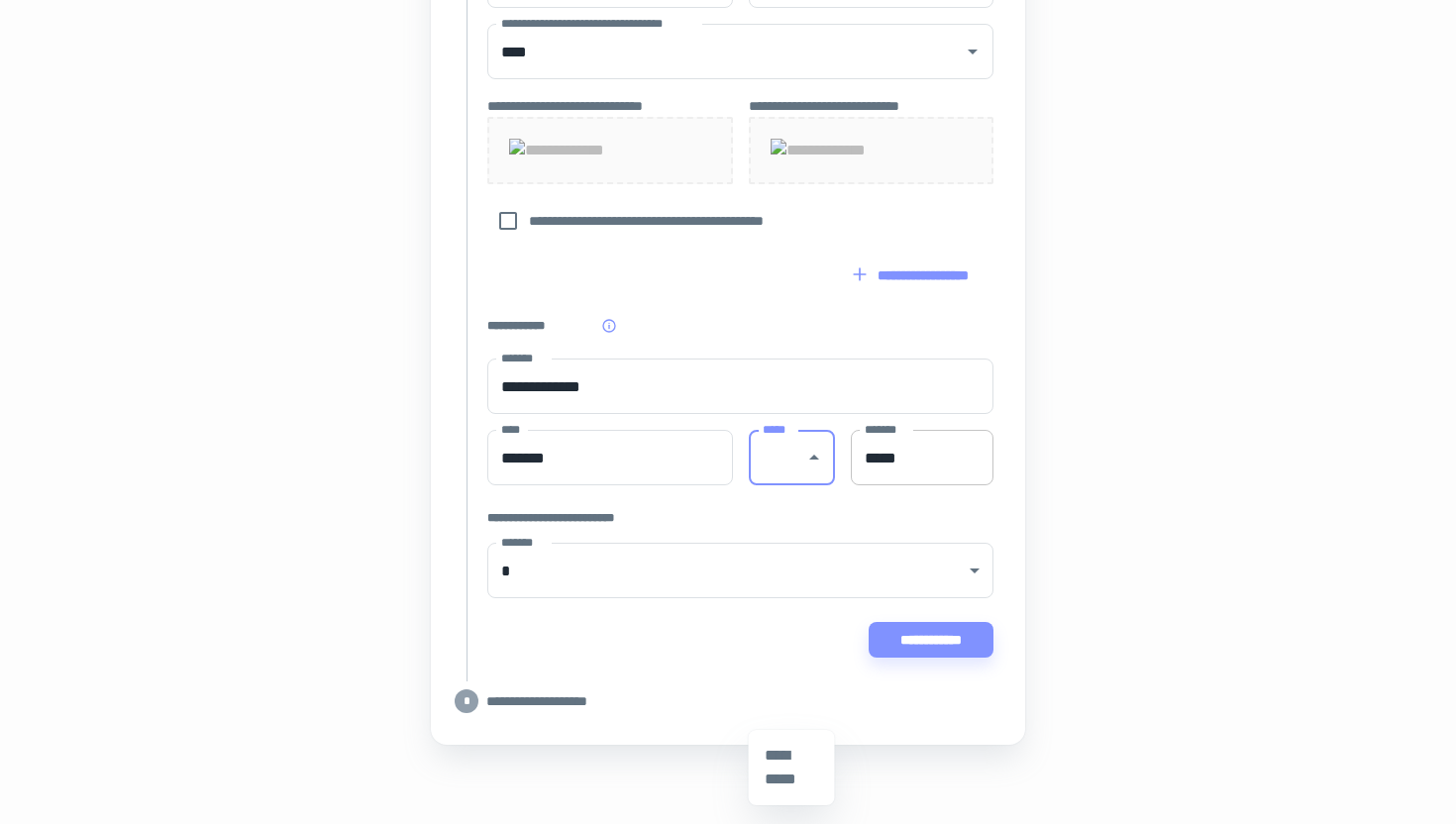 click on "*****" at bounding box center [922, 458] 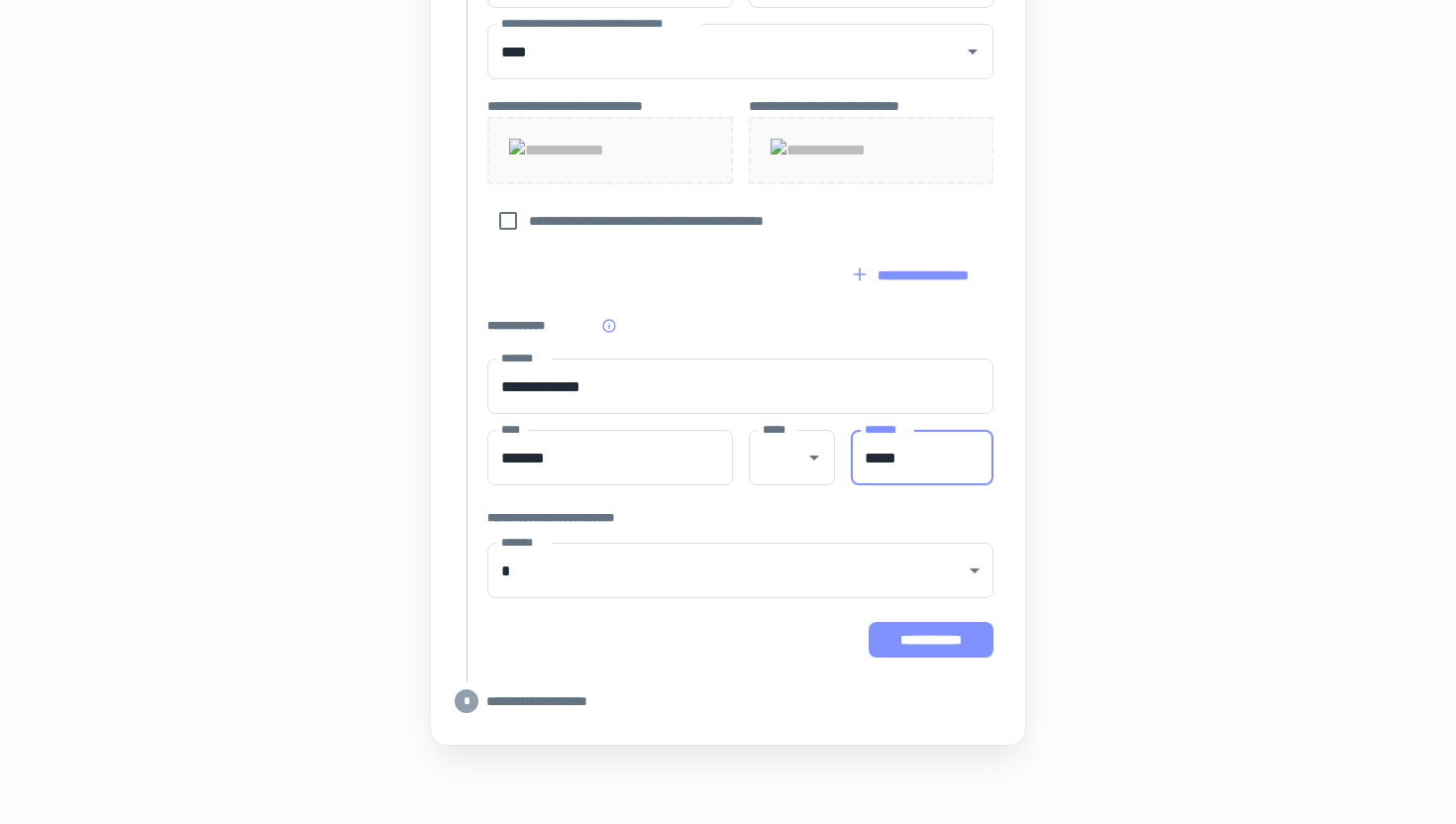 type on "*****" 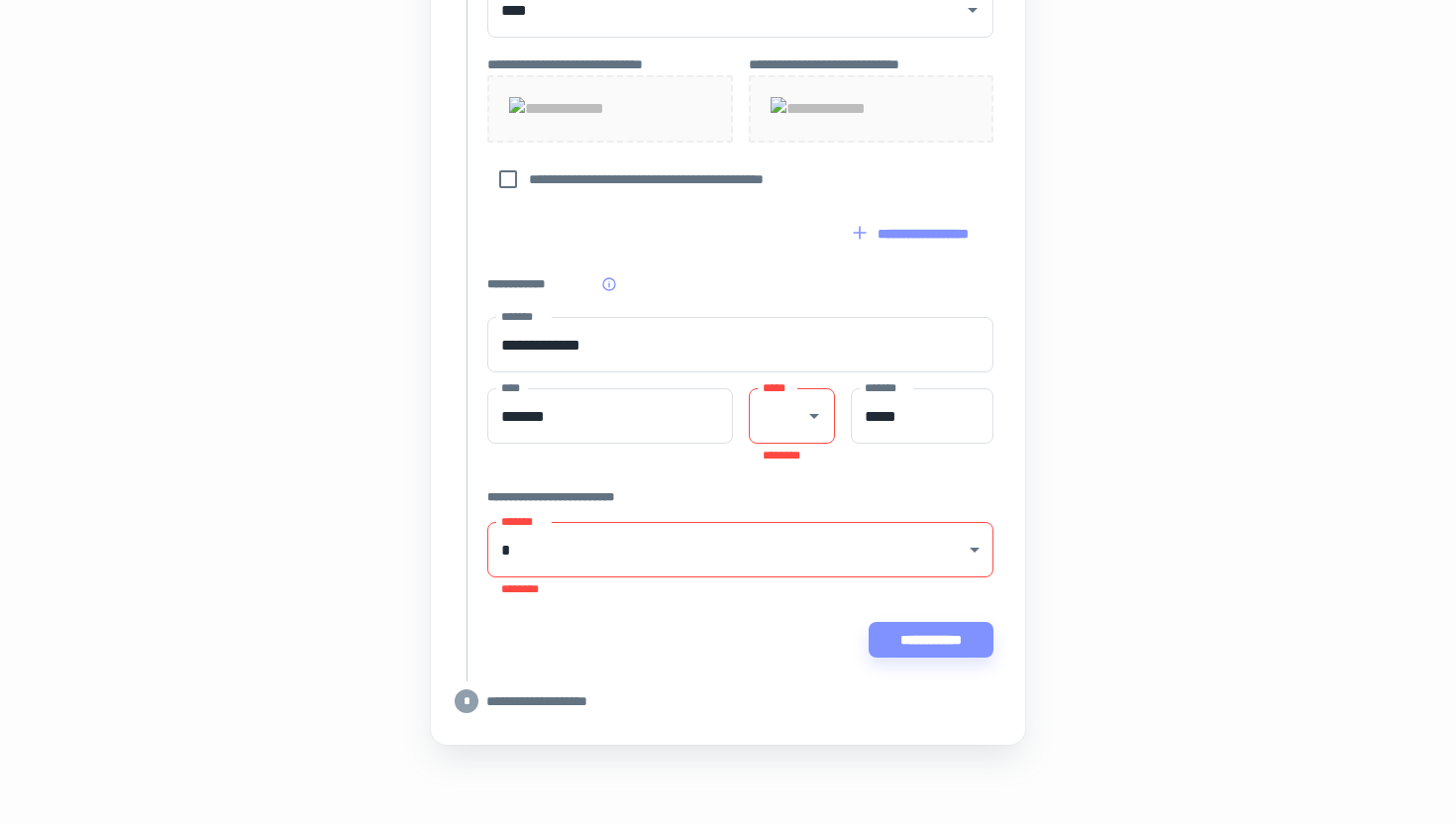 click on "*****" at bounding box center [791, 416] 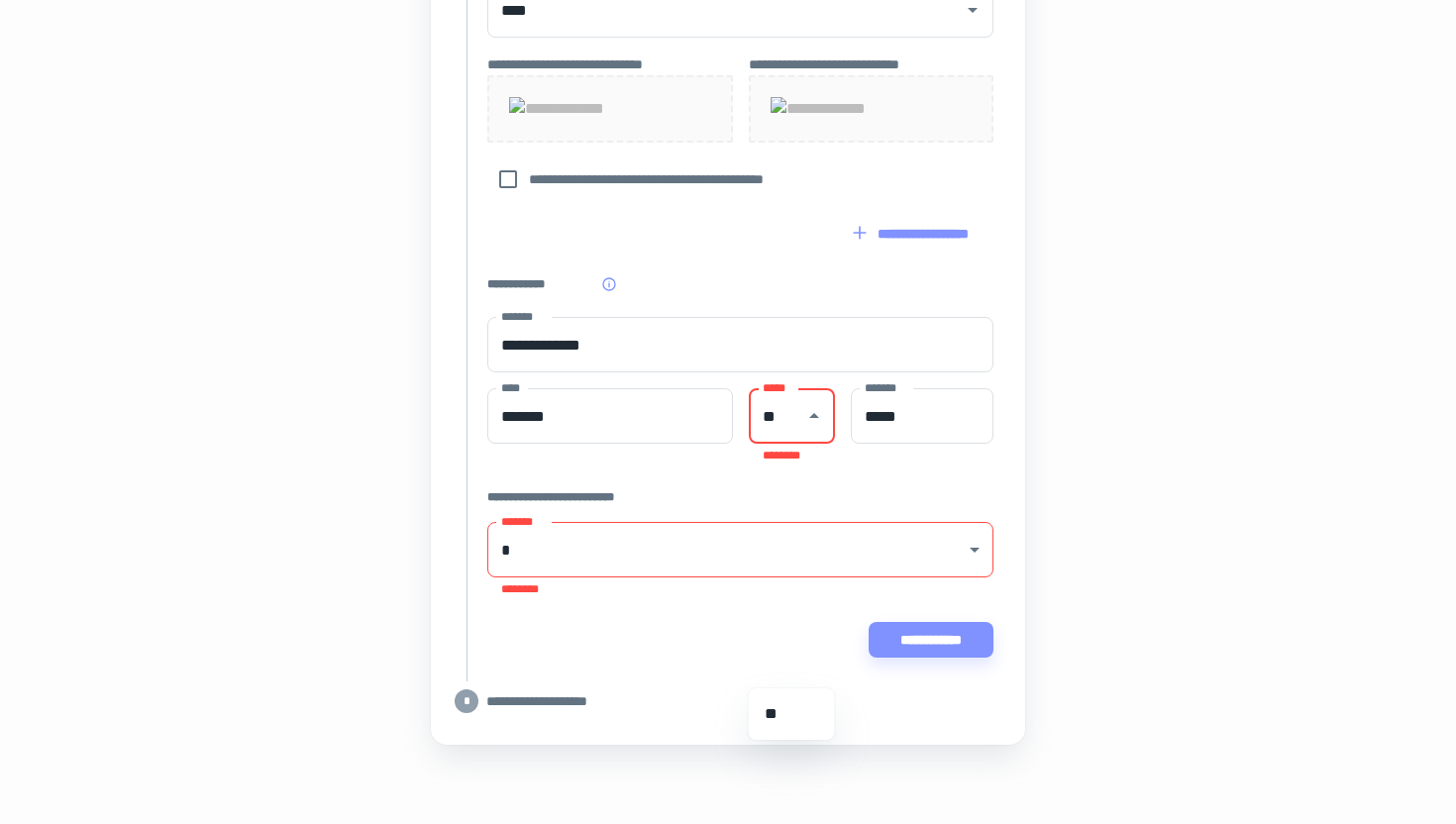 type on "**" 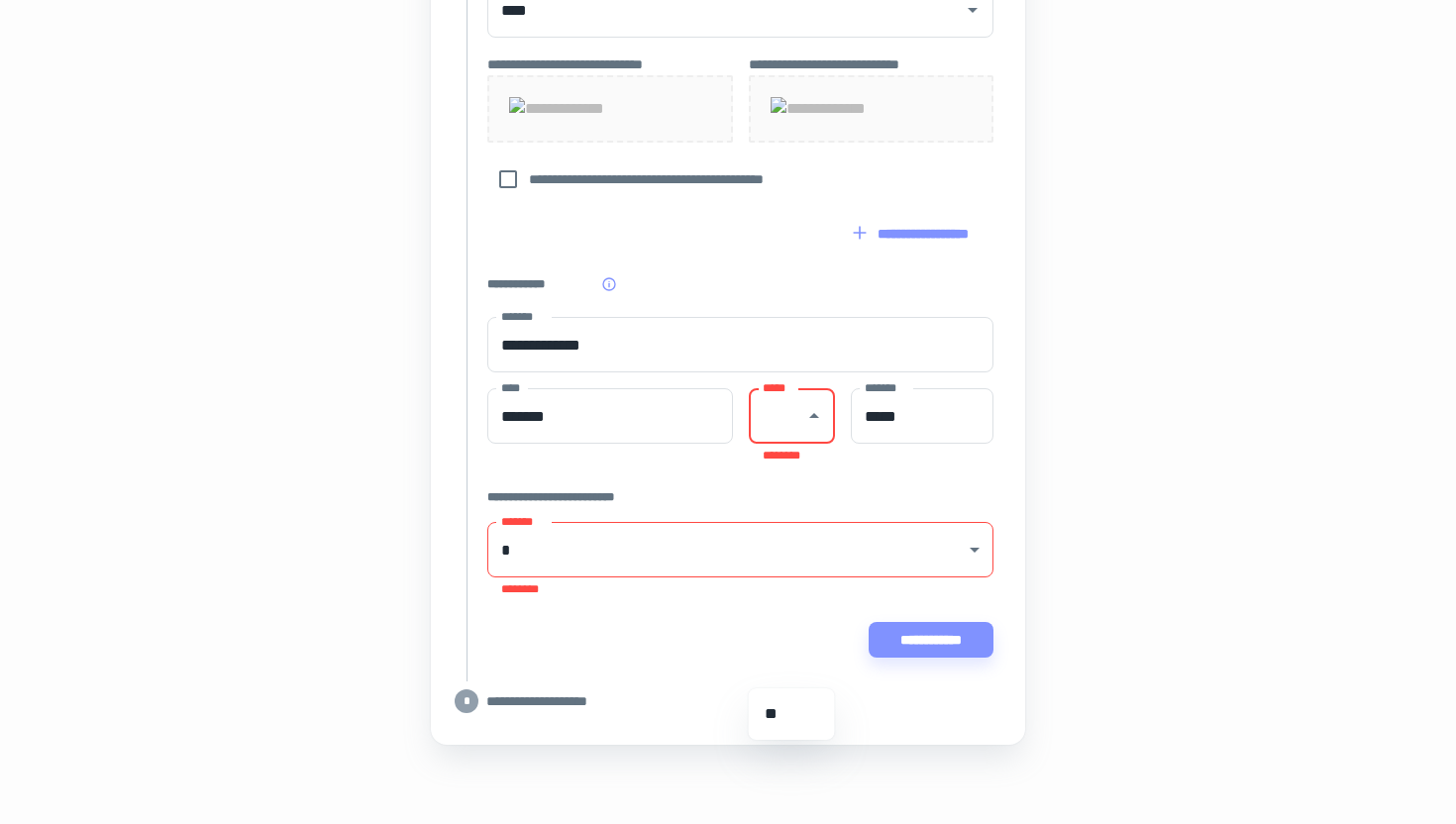 click on "**********" at bounding box center [740, 497] 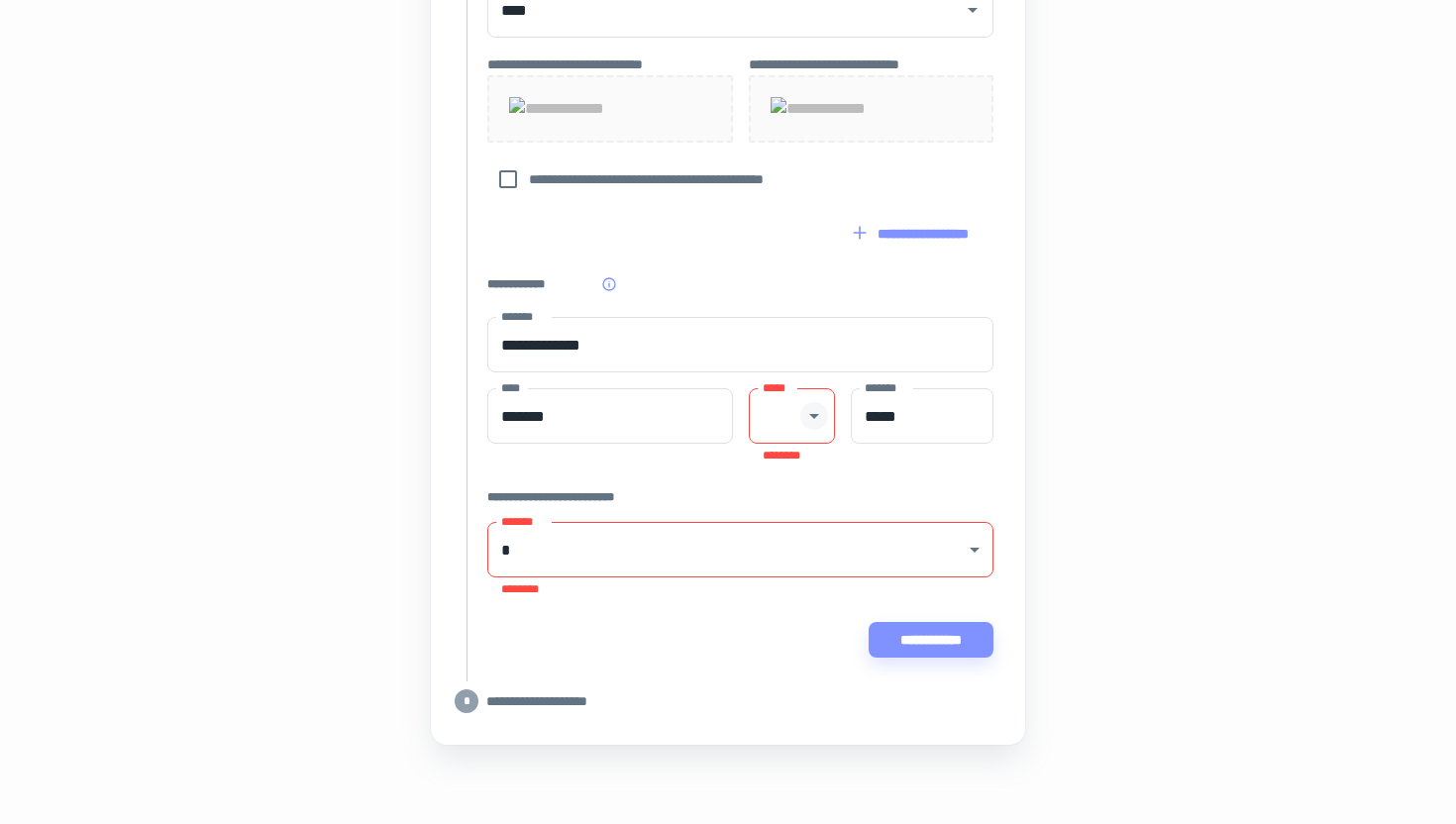 click at bounding box center [814, 416] 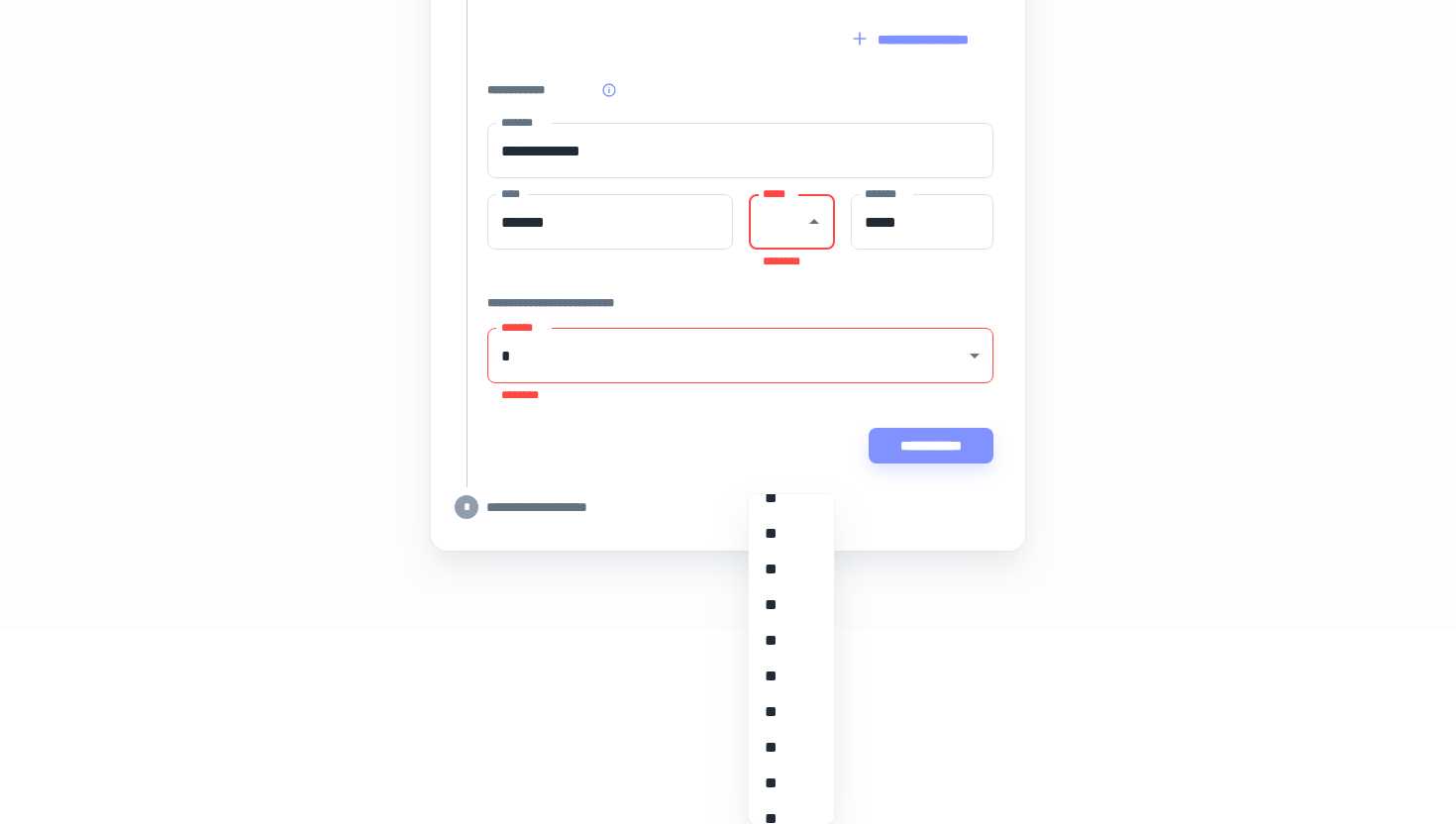 scroll, scrollTop: 578, scrollLeft: 0, axis: vertical 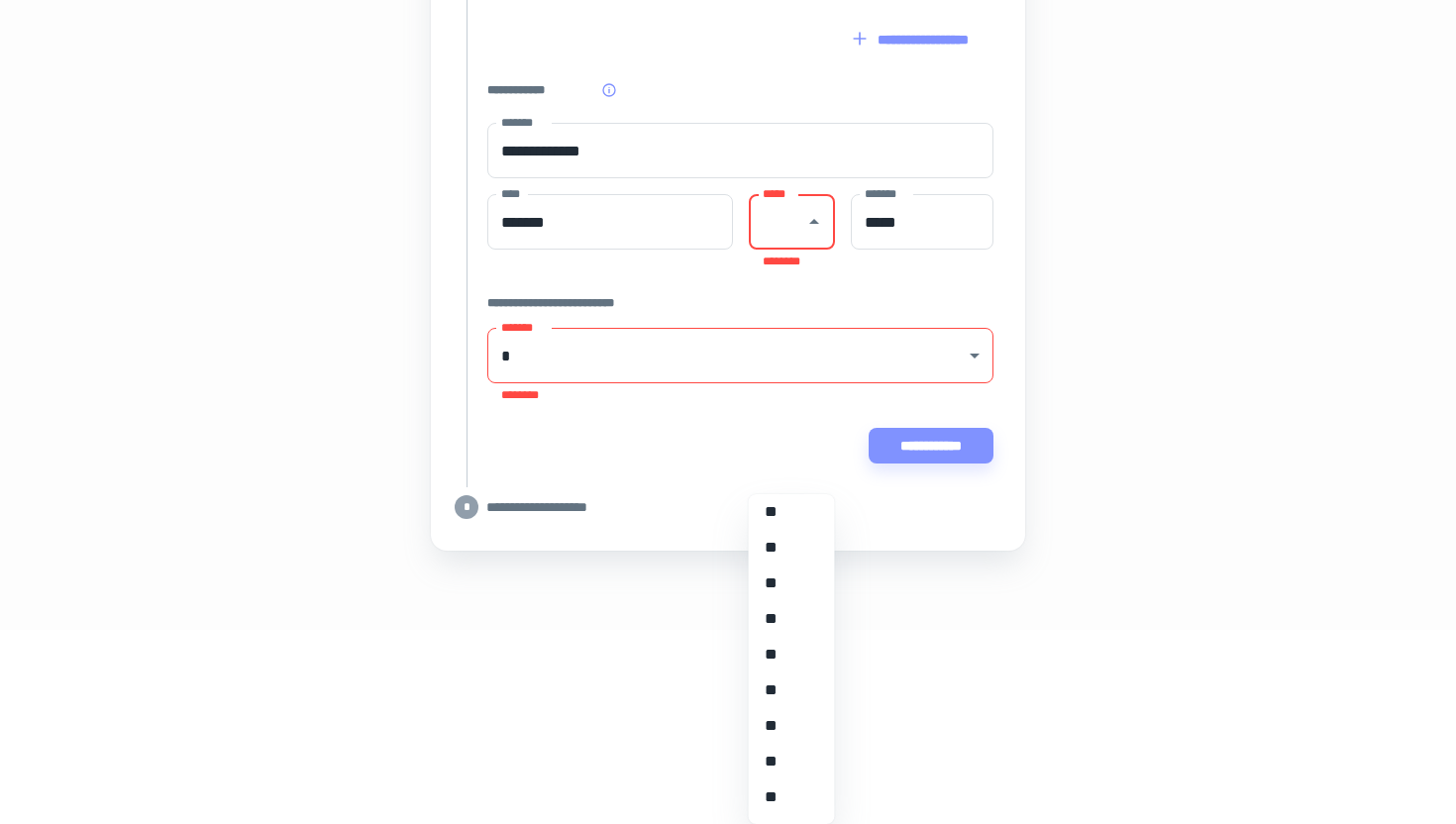 click on "**" at bounding box center (791, 512) 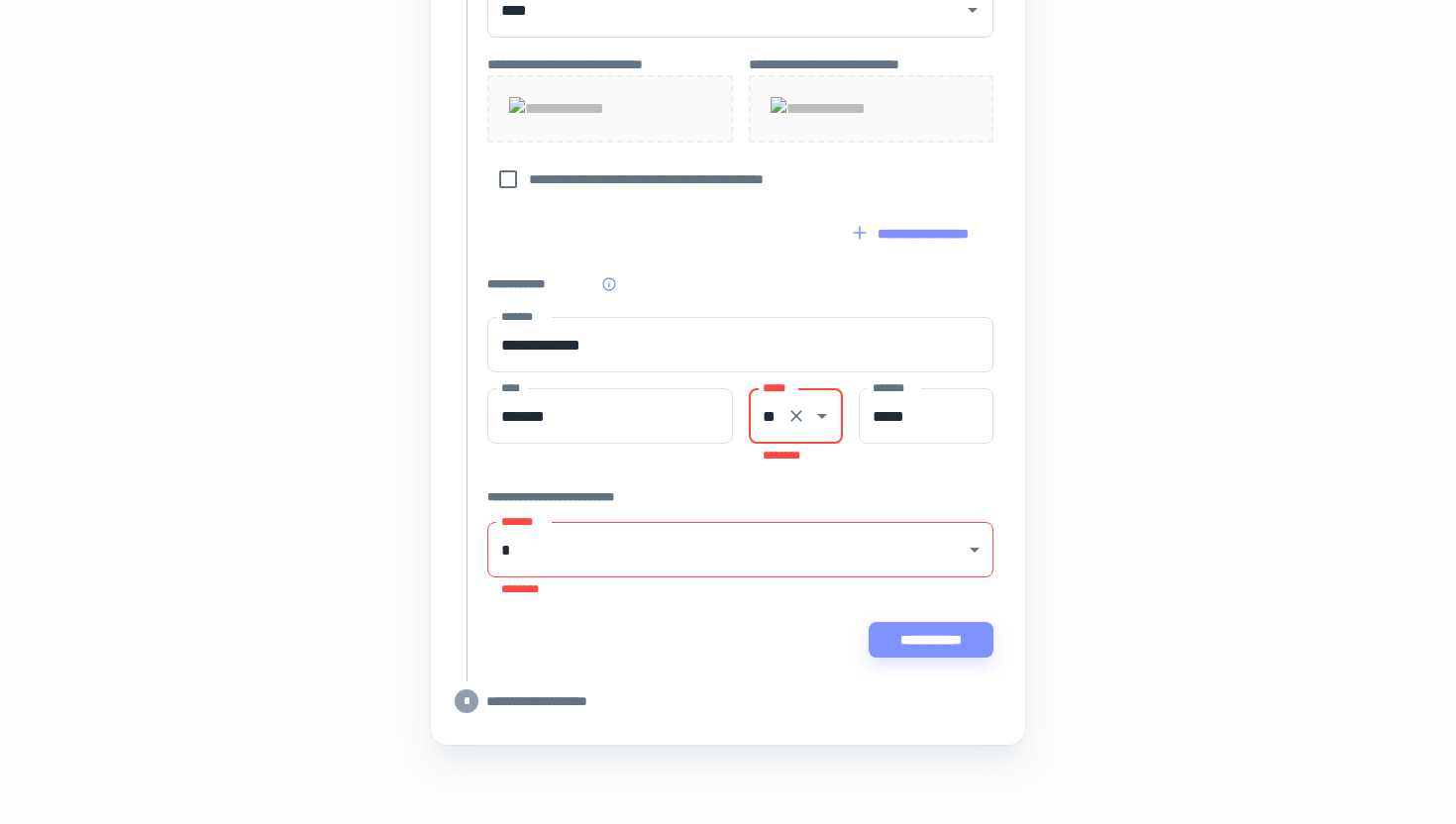 click on "[STREET] [CITY] [STATE] [POSTAL_CODE] [COUNTRY] [ADDRESS_LINE_2] [ADDRESS_LINE_3] [ADDRESS_LINE_4] [ADDRESS_LINE_5] [ADDRESS_LINE_6] [ADDRESS_LINE_7] [ADDRESS_LINE_8] [ADDRESS_LINE_9] [ADDRESS_LINE_10] [ADDRESS_LINE_11] [ADDRESS_LINE_12] [ADDRESS_LINE_13] [ADDRESS_LINE_14] [ADDRESS_LINE_15] [ADDRESS_LINE_16] [ADDRESS_LINE_17] [ADDRESS_LINE_18] [ADDRESS_LINE_19] [ADDRESS_LINE_20] [ADDRESS_LINE_21] [ADDRESS_LINE_22] [ADDRESS_LINE_23] [ADDRESS_LINE_24] [ADDRESS_LINE_25] [ADDRESS_LINE_26] [ADDRESS_LINE_27] [ADDRESS_LINE_28] [ADDRESS_LINE_29] [ADDRESS_LINE_30] [ADDRESS_LINE_31] [ADDRESS_LINE_32] [ADDRESS_LINE_33] [ADDRESS_LINE_34] [ADDRESS_LINE_35] [ADDRESS_LINE_36] [ADDRESS_LINE_37] [ADDRESS_LINE_38] [ADDRESS_LINE_39] [ADDRESS_LINE_40] [ADDRESS_LINE_41] [ADDRESS_LINE_42] [ADDRESS_LINE_43] [ADDRESS_LINE_44]" at bounding box center [728, -534] 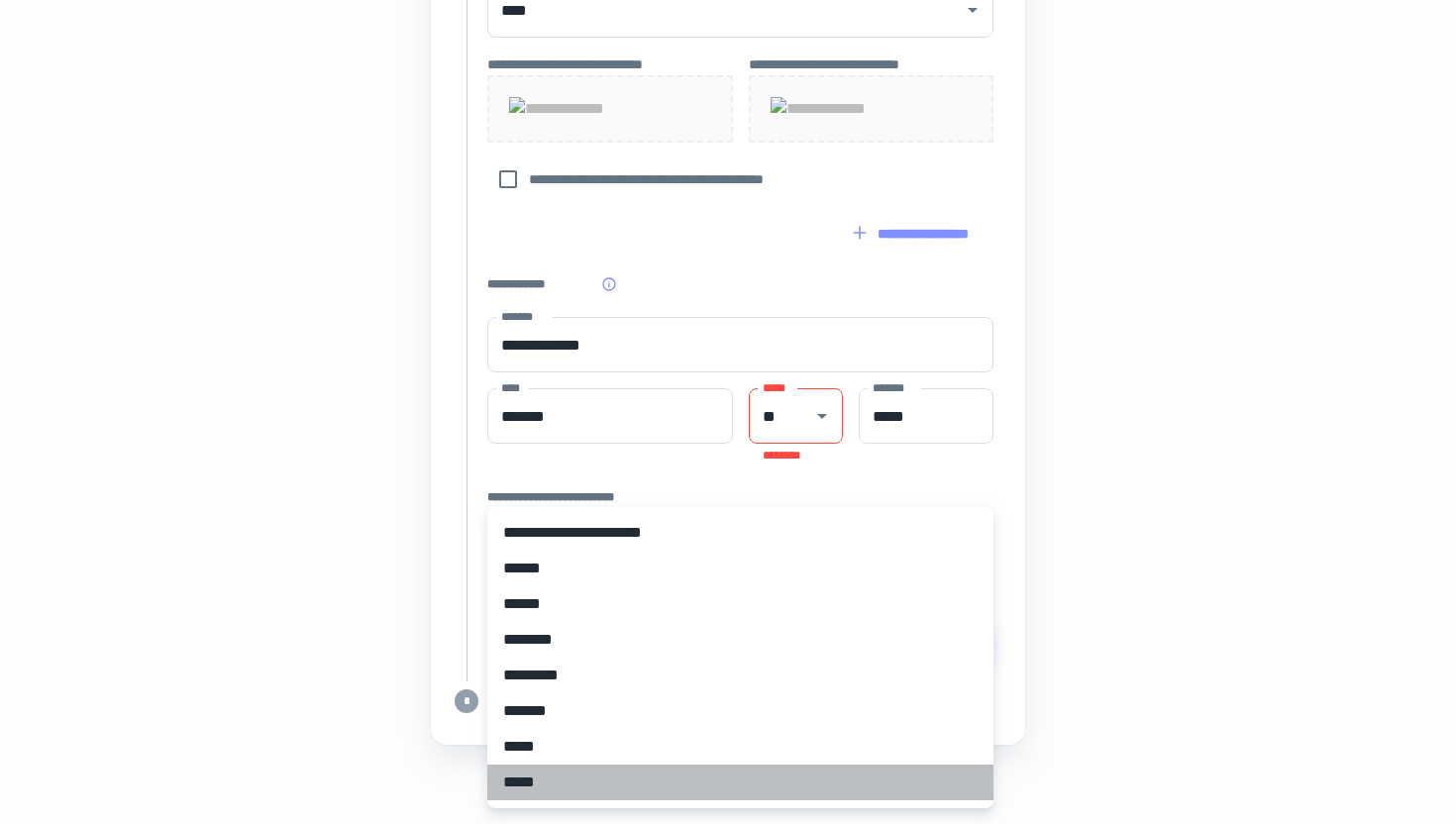 click on "*****" at bounding box center (740, 782) 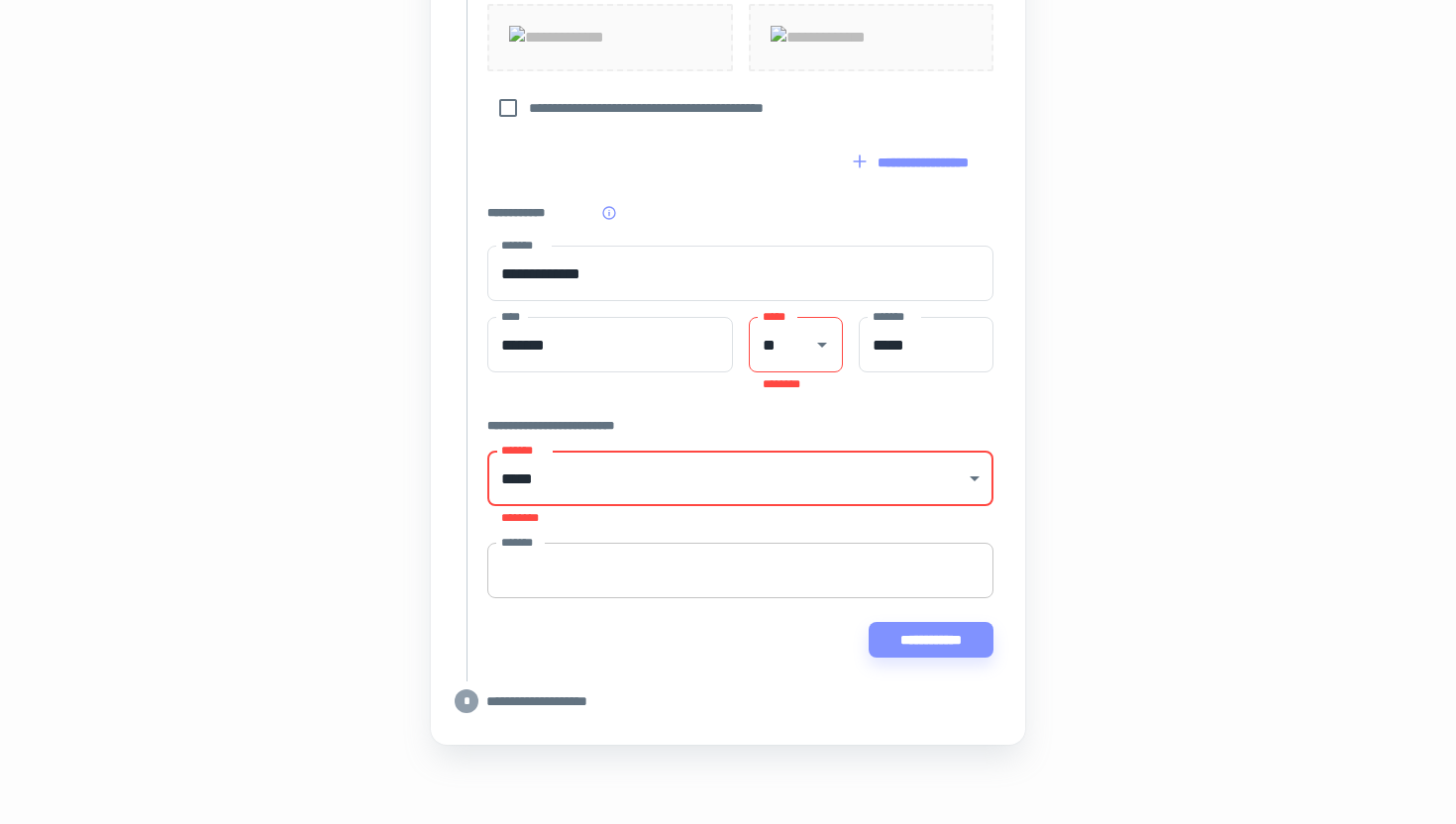 click on "[FIRST] [LAST]" at bounding box center (740, 570) 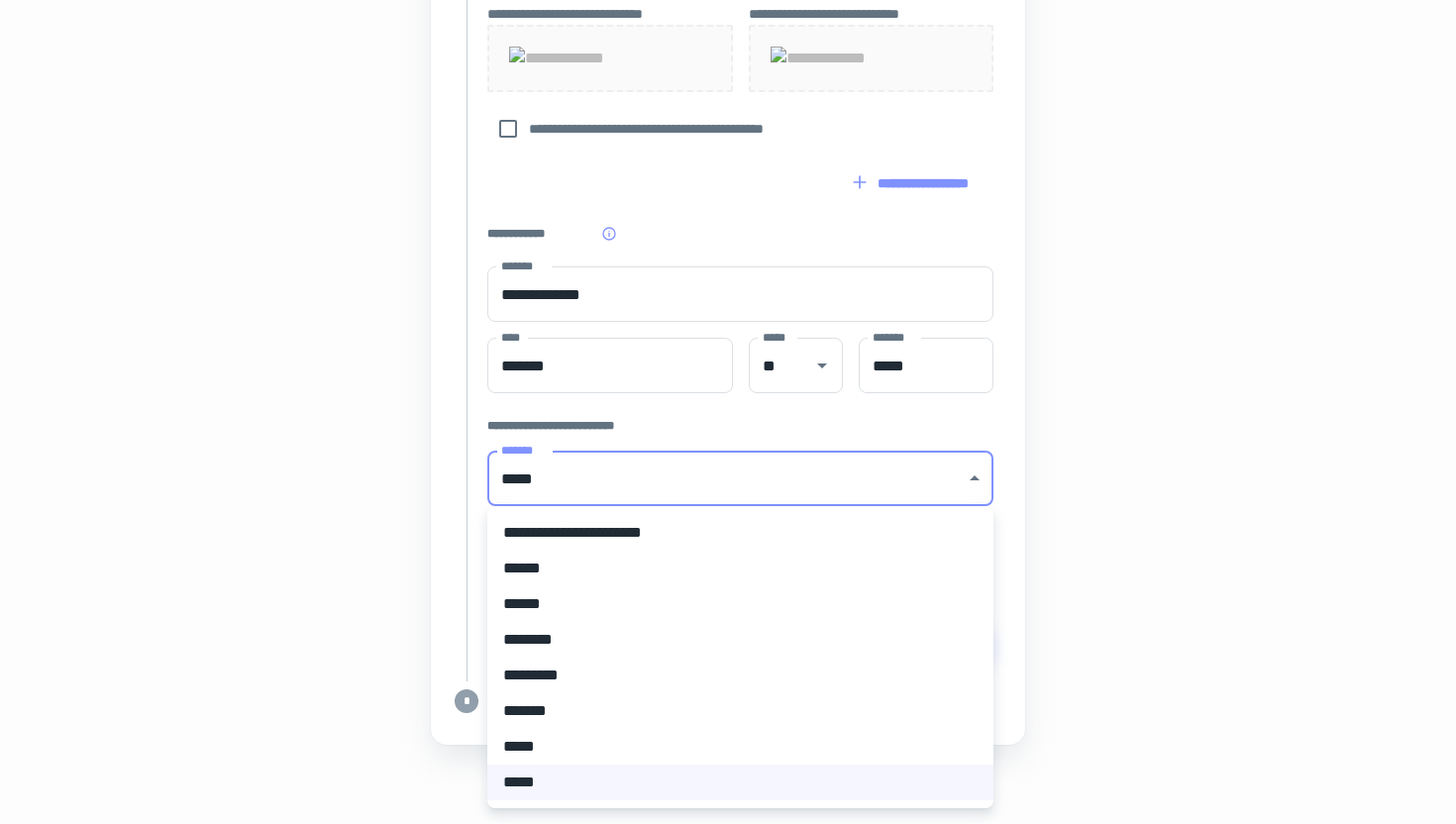 click on "[STREET] [CITY] [STATE] [POSTAL_CODE] [COUNTRY] [ADDRESS_LINE_2] [ADDRESS_LINE_3] [ADDRESS_LINE_4] [ADDRESS_LINE_5] [ADDRESS_LINE_6] [ADDRESS_LINE_7] [ADDRESS_LINE_8] [ADDRESS_LINE_9] [ADDRESS_LINE_10] [ADDRESS_LINE_11] [ADDRESS_LINE_12] [ADDRESS_LINE_13] [ADDRESS_LINE_14] [ADDRESS_LINE_15] [ADDRESS_LINE_16] [ADDRESS_LINE_17] [ADDRESS_LINE_18] [ADDRESS_LINE_19] [ADDRESS_LINE_20] [ADDRESS_LINE_21] [ADDRESS_LINE_22] [ADDRESS_LINE_23] [ADDRESS_LINE_24] [ADDRESS_LINE_25] [ADDRESS_LINE_26] [ADDRESS_LINE_27] [ADDRESS_LINE_28] [ADDRESS_LINE_29] [ADDRESS_LINE_30] [ADDRESS_LINE_31] [ADDRESS_LINE_32] [ADDRESS_LINE_33] [ADDRESS_LINE_34] [ADDRESS_LINE_35] [ADDRESS_LINE_36] [ADDRESS_LINE_37] [ADDRESS_LINE_38] [ADDRESS_LINE_39] [ADDRESS_LINE_40] [ADDRESS_LINE_41] [ADDRESS_LINE_42] [ADDRESS_LINE_43] [ADDRESS_LINE_44]" at bounding box center [728, -584] 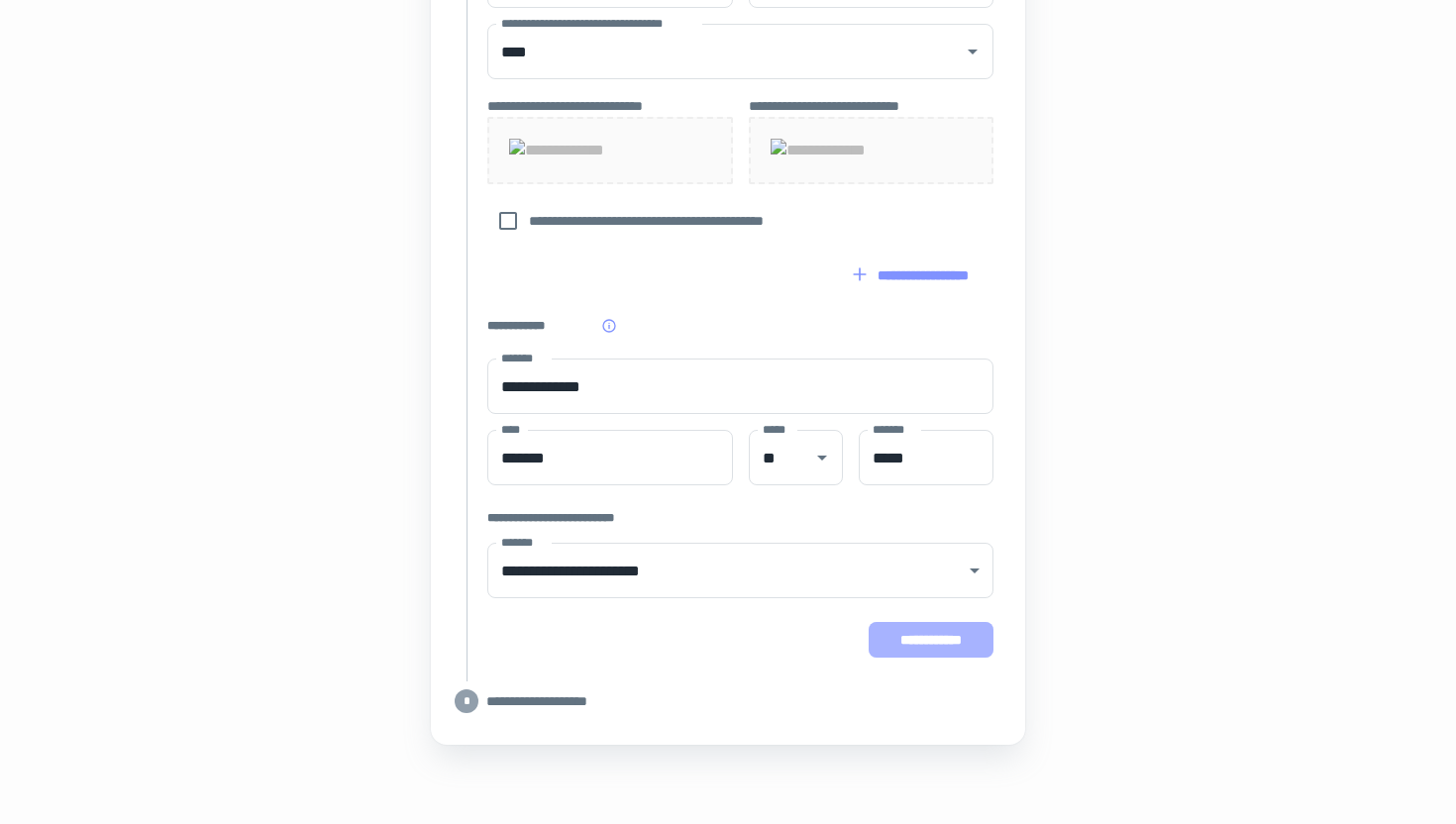 click on "**********" at bounding box center (931, 640) 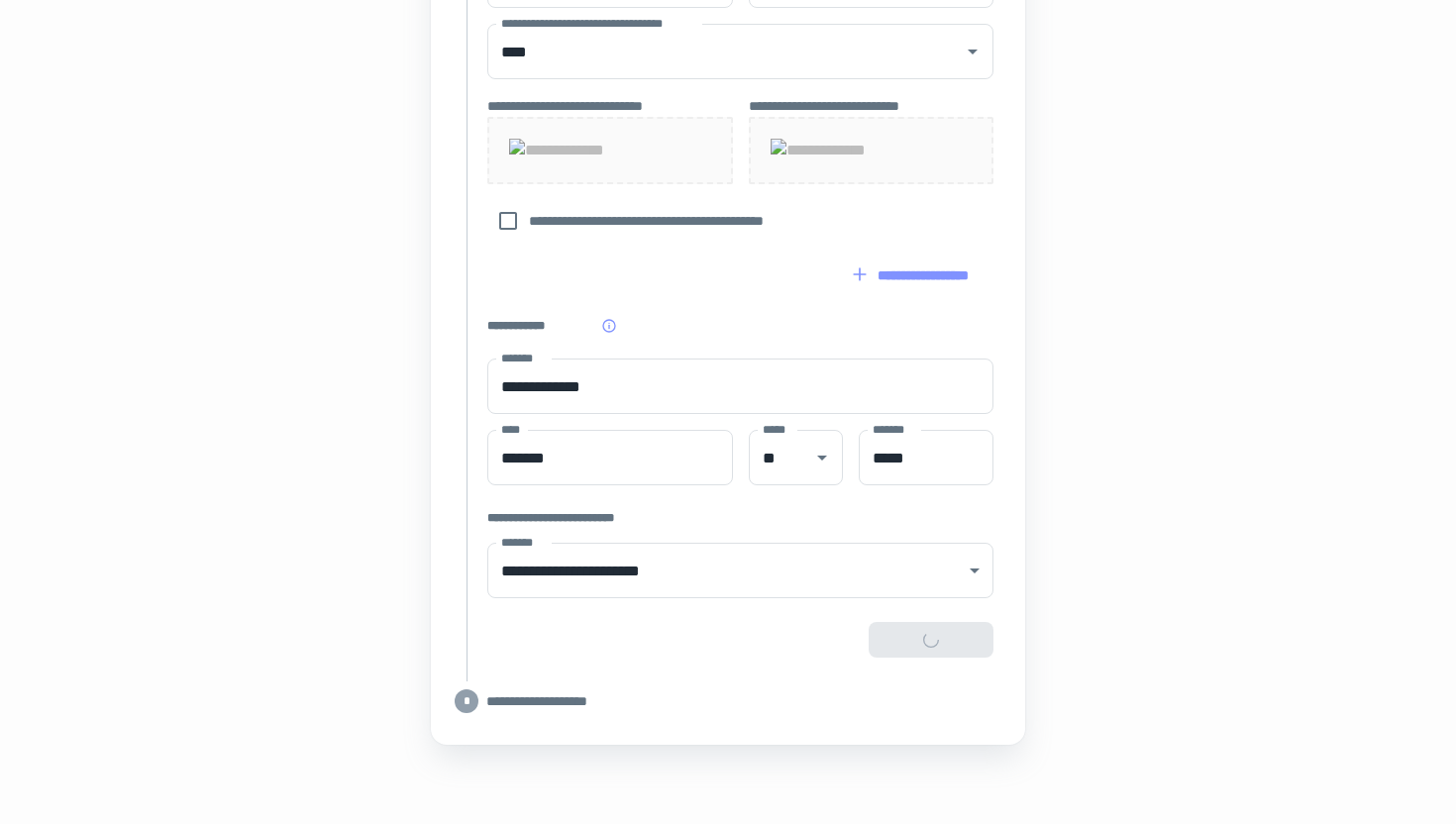 type on "**********" 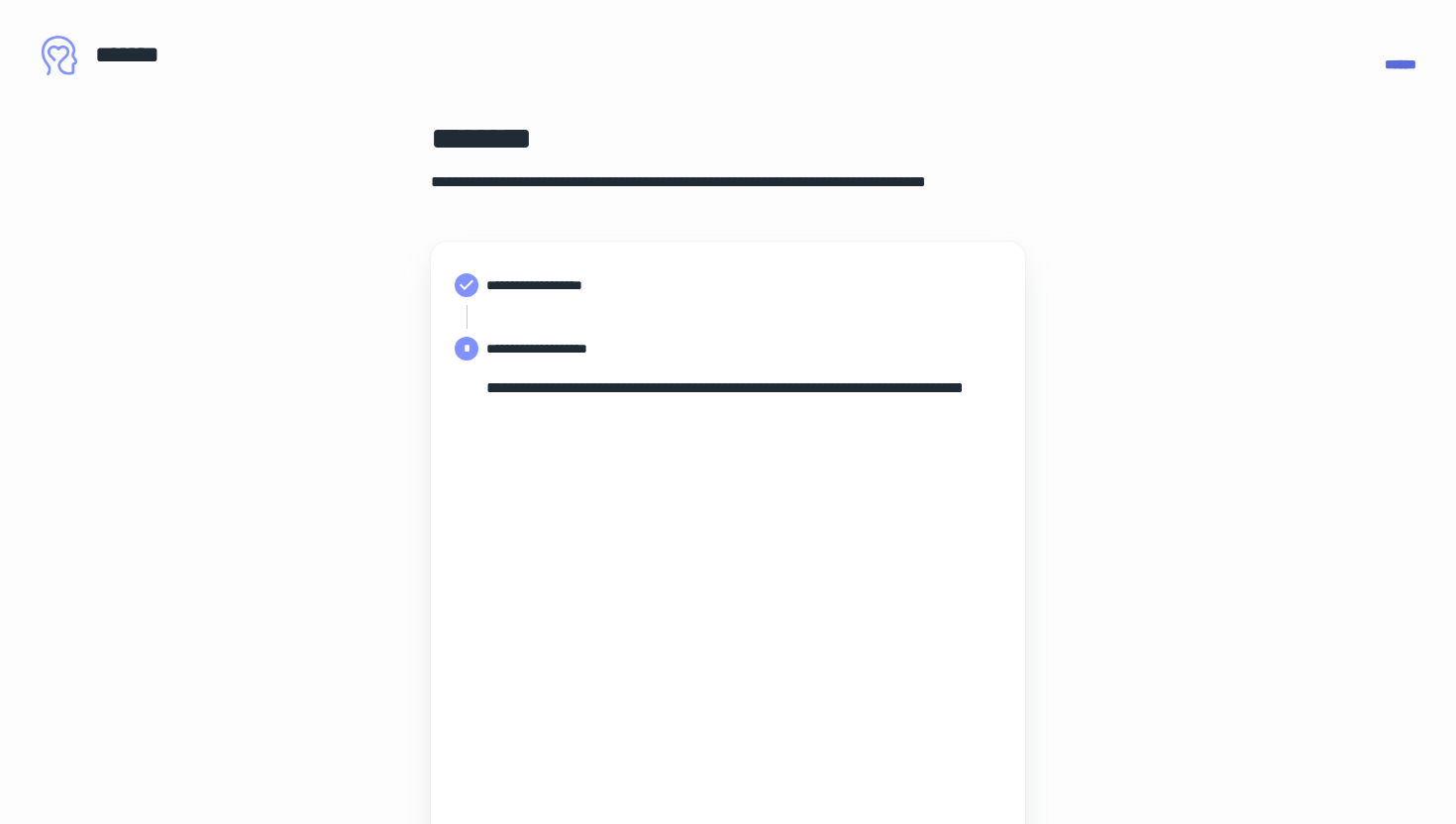 scroll, scrollTop: 178, scrollLeft: 0, axis: vertical 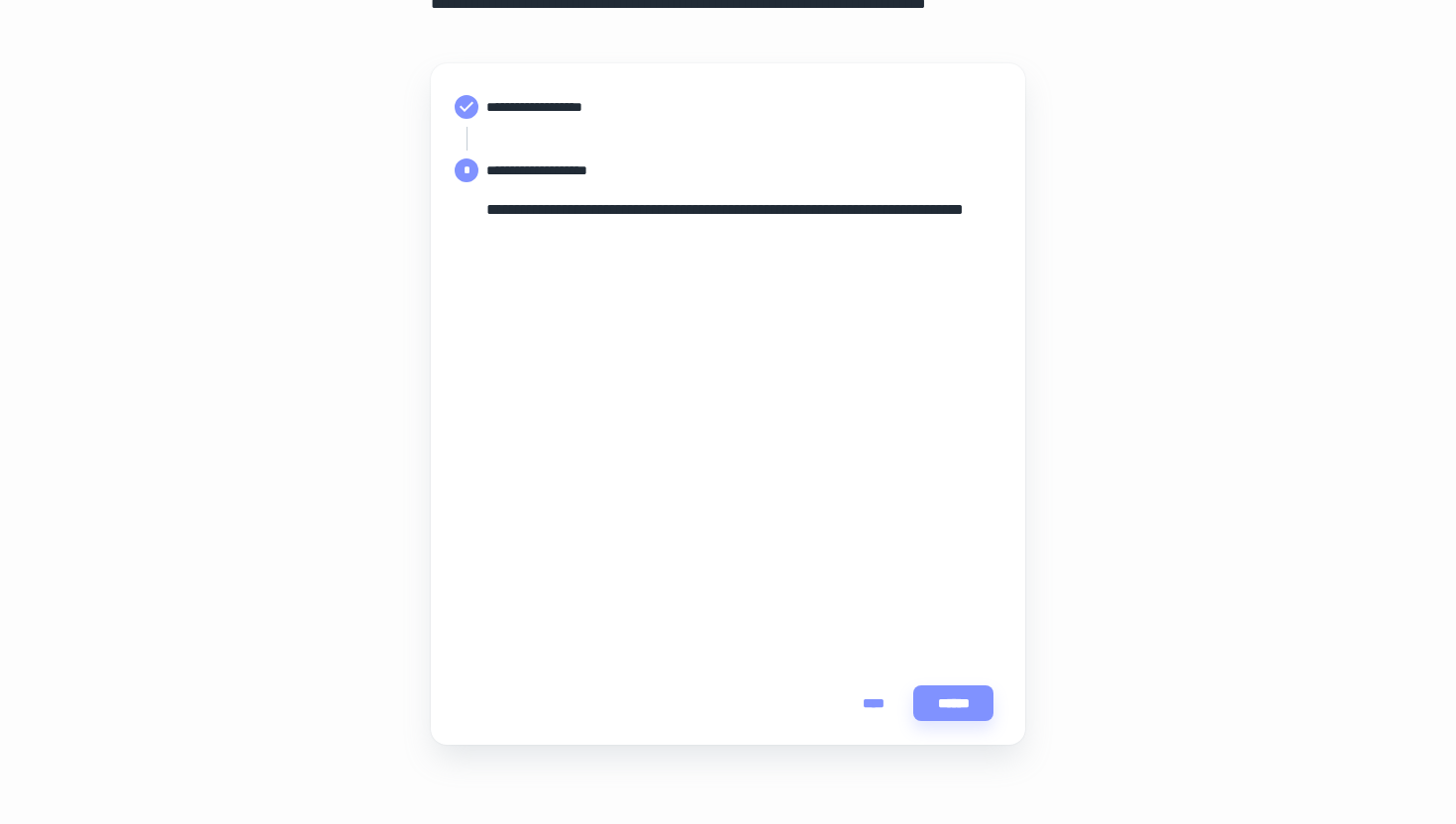 click on "****" at bounding box center [874, 703] 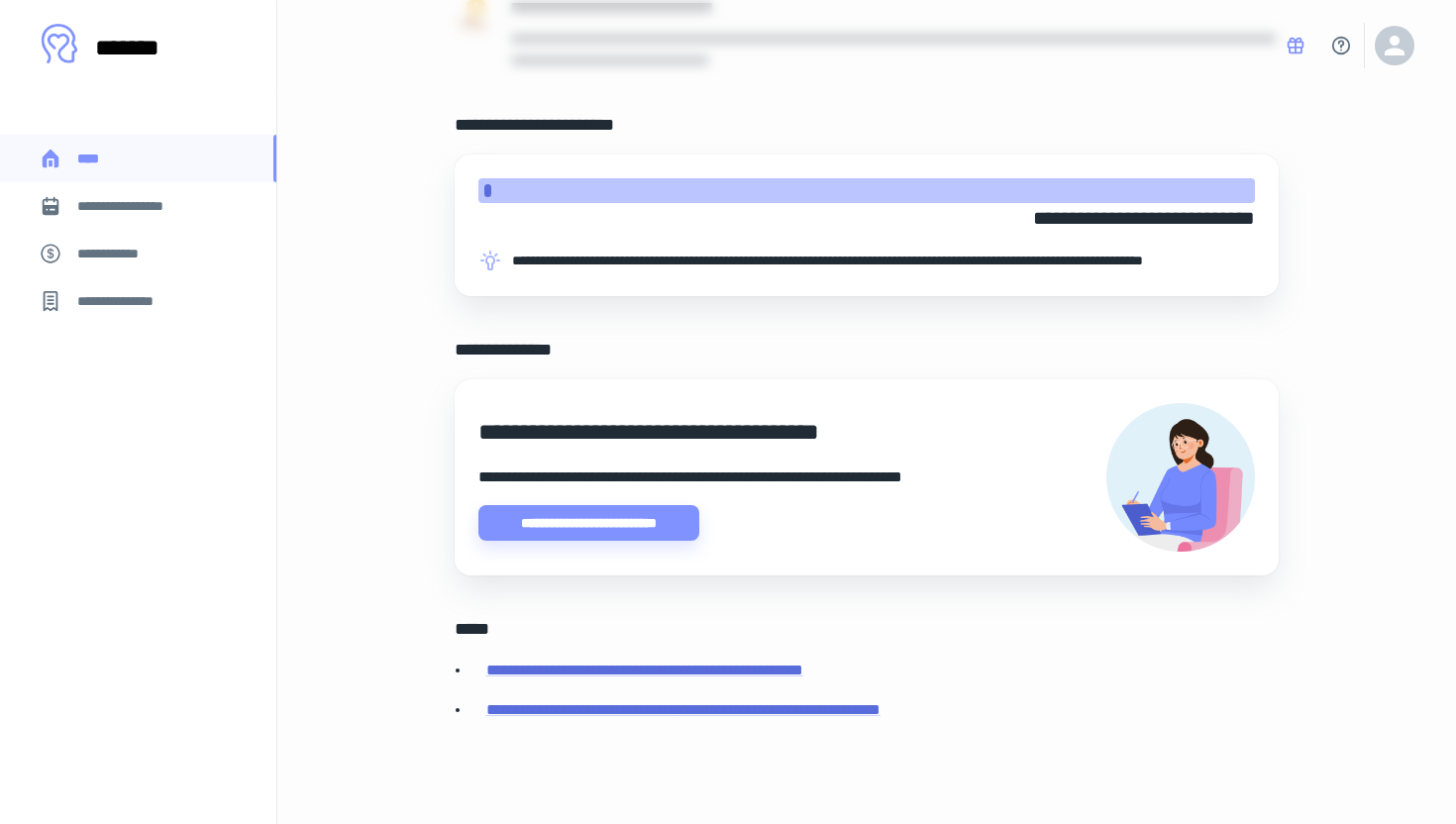 scroll, scrollTop: 423, scrollLeft: 0, axis: vertical 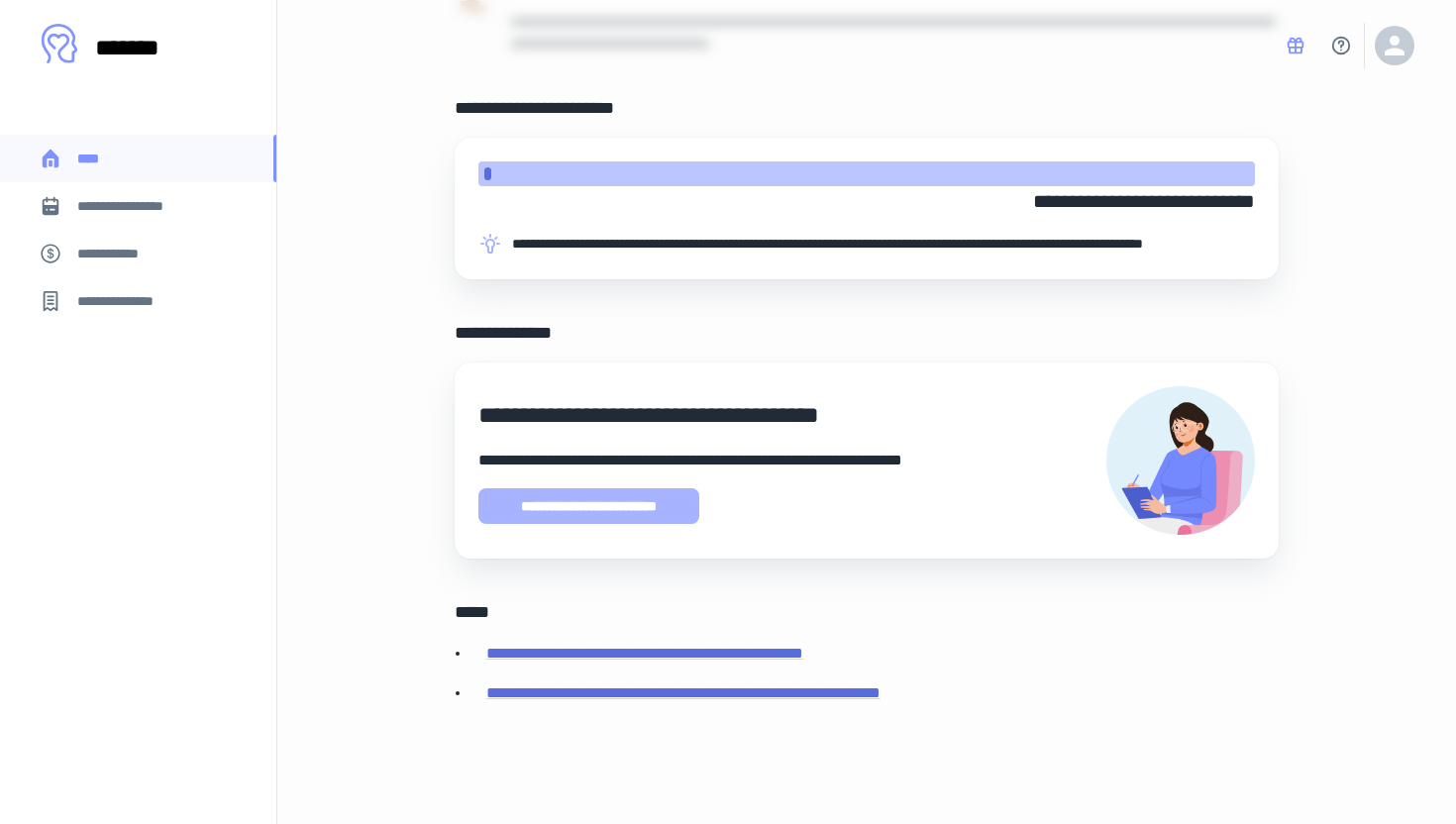 click on "**********" at bounding box center (588, 506) 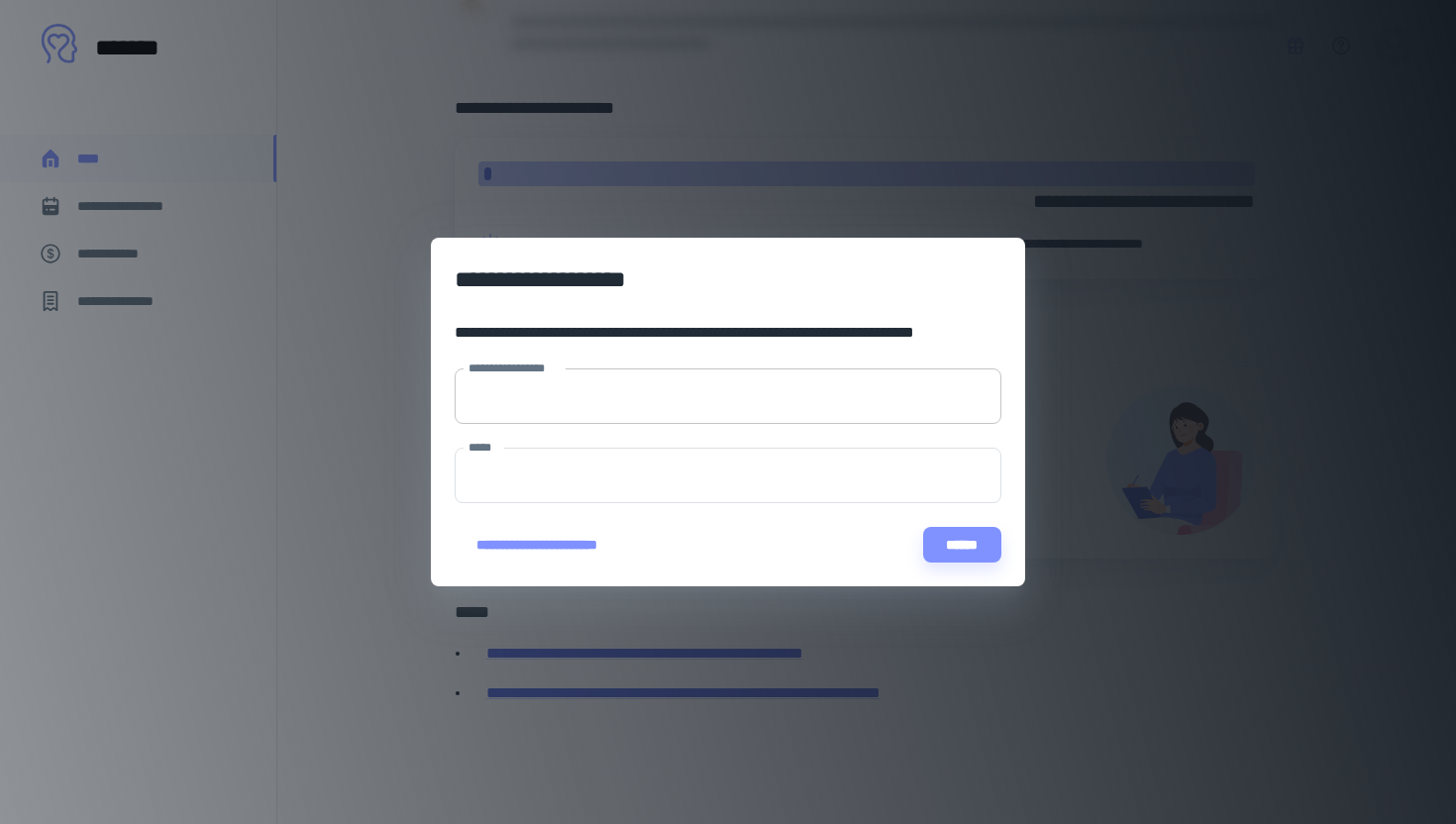 click on "**********" at bounding box center [728, 396] 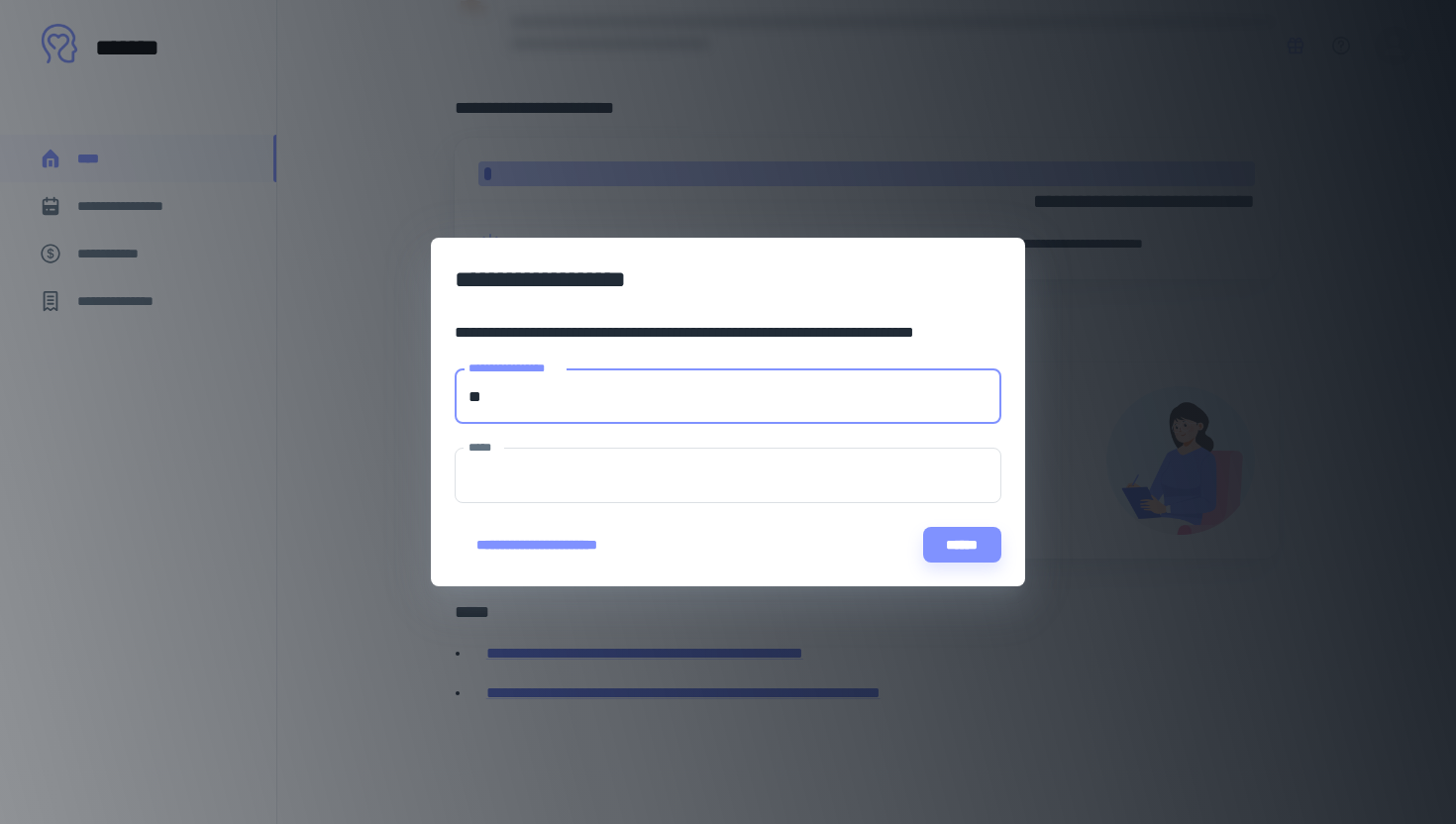 type on "*" 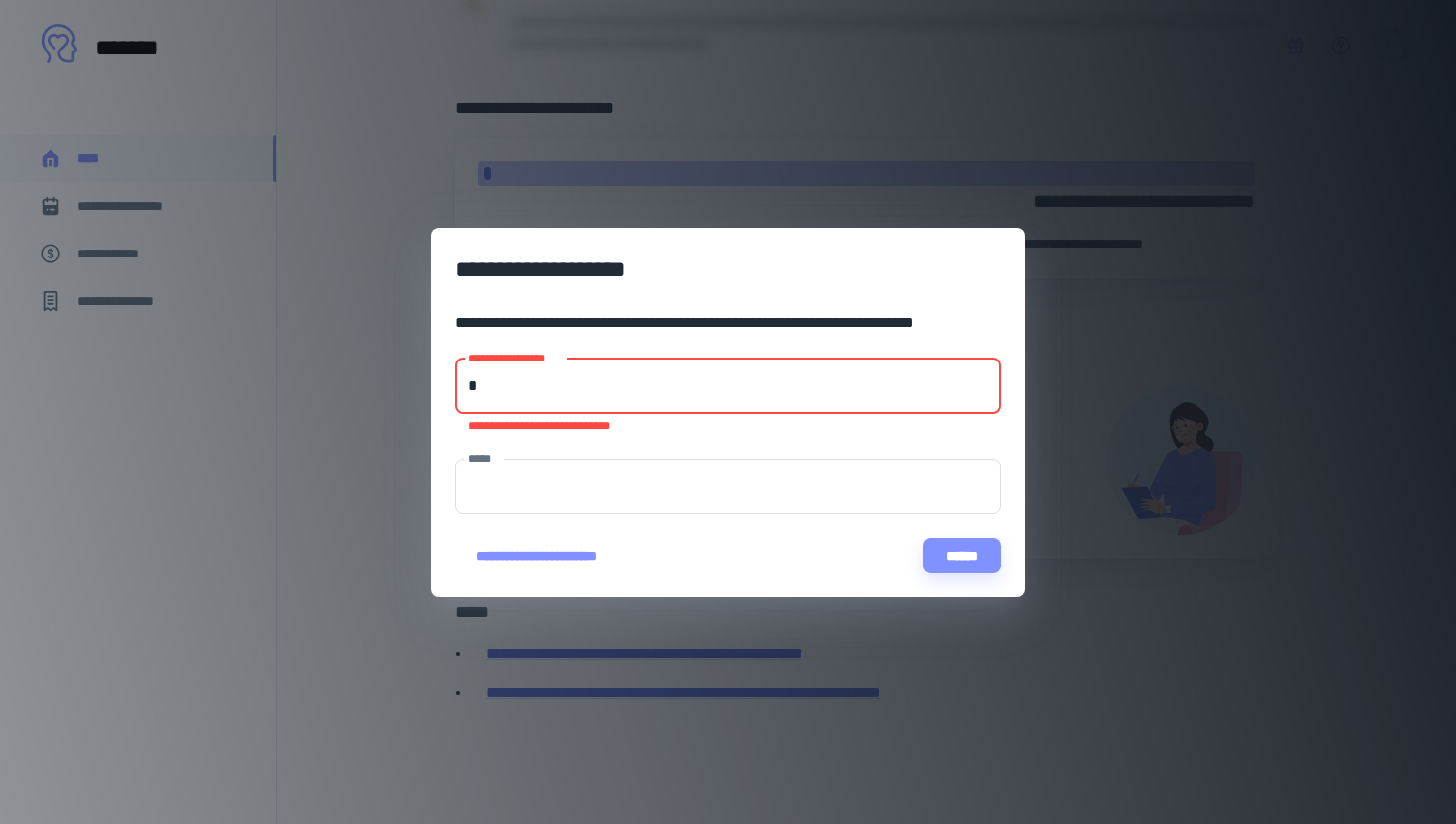 type 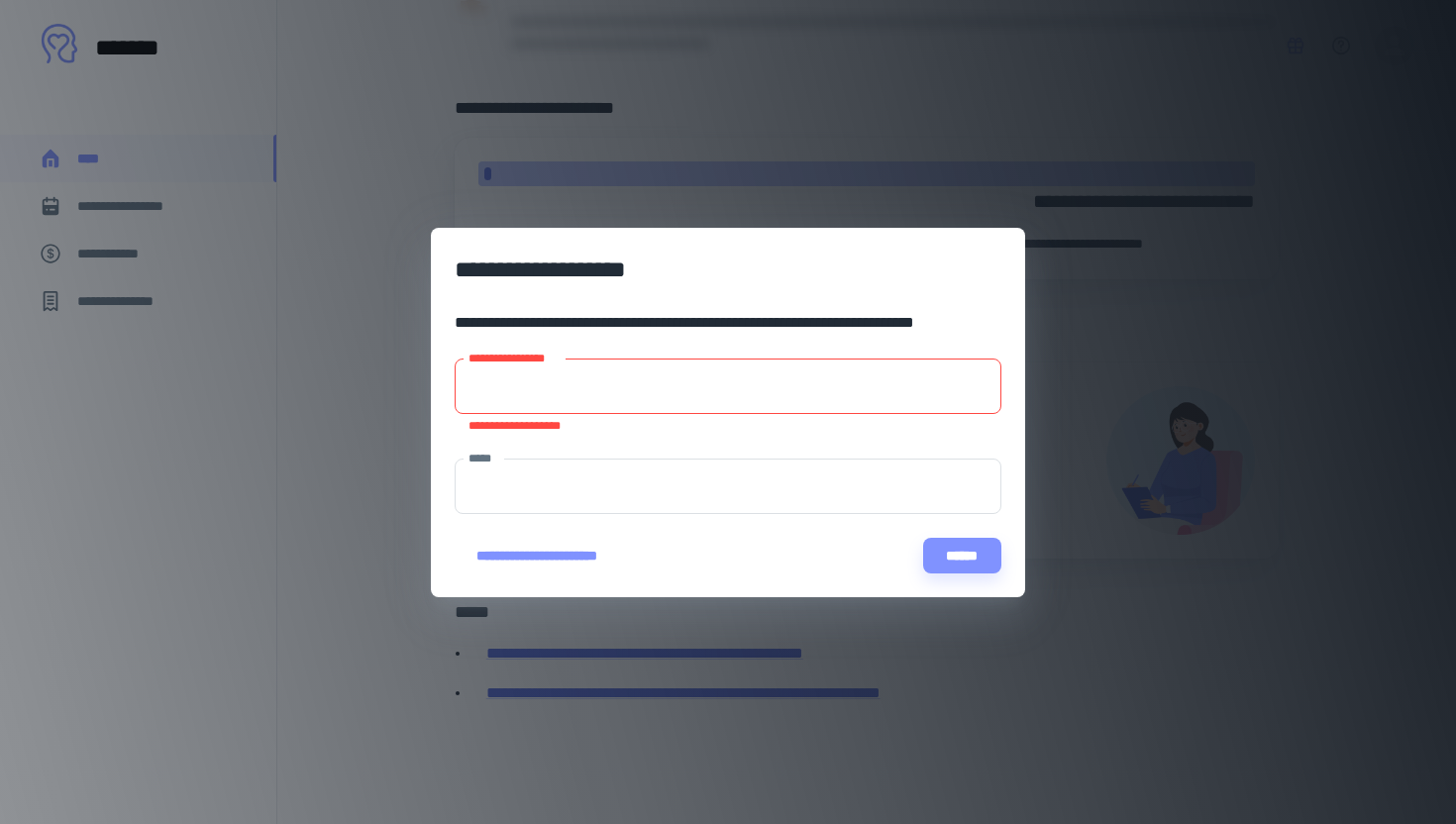 click on "**********" at bounding box center [728, 412] 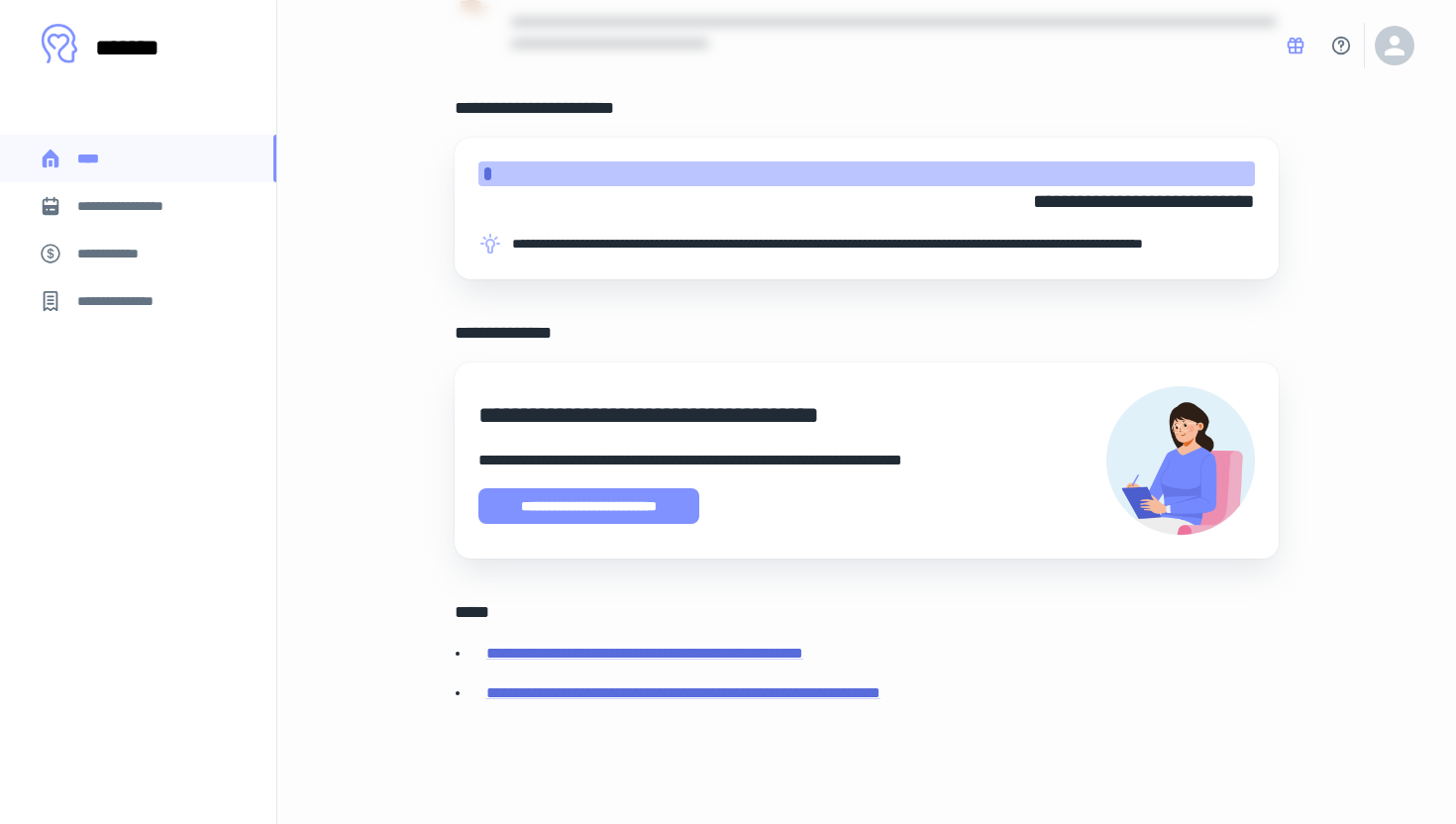 click on "**********" at bounding box center (588, 506) 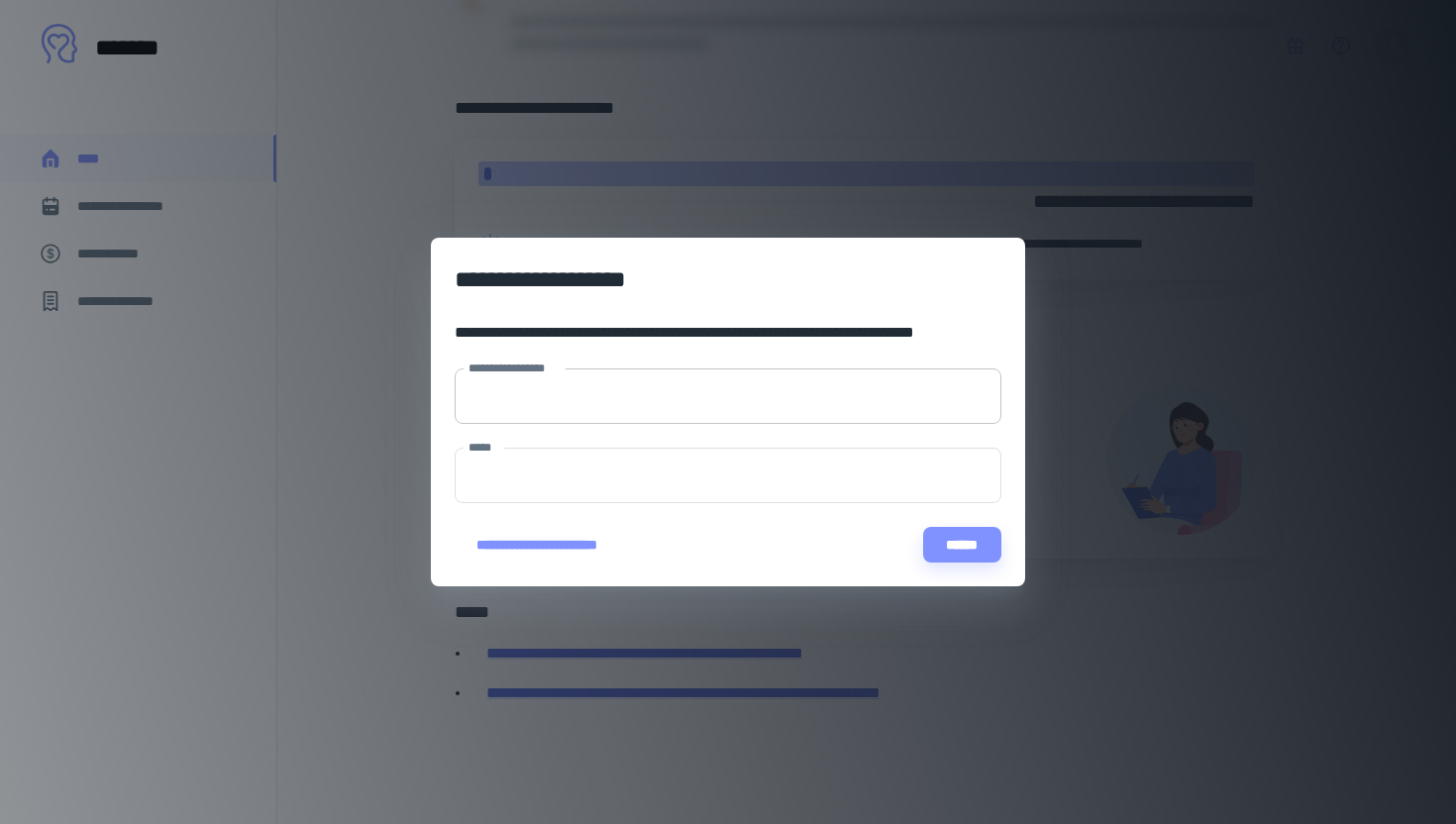 click on "**********" at bounding box center [728, 396] 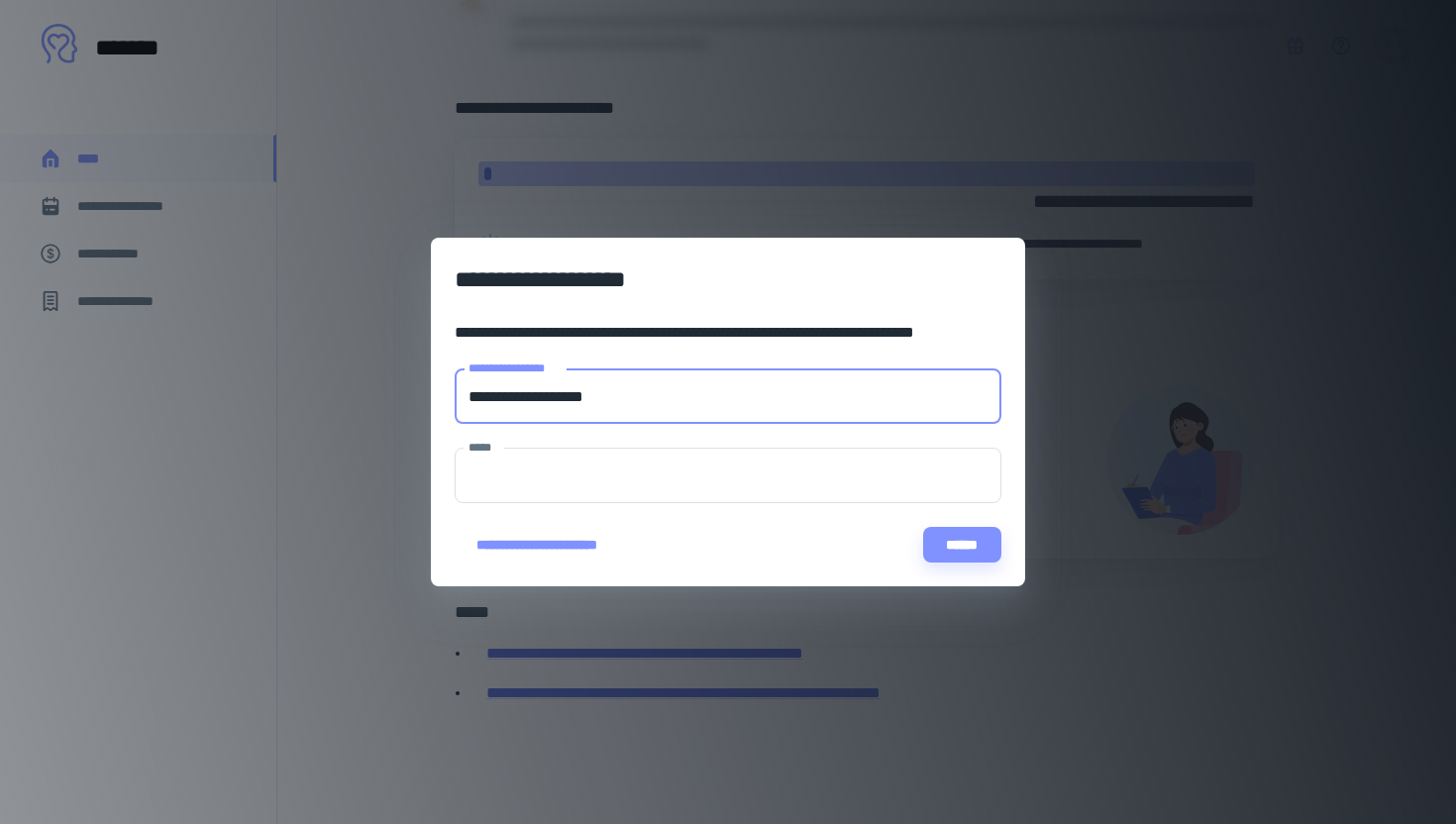 type on "**********" 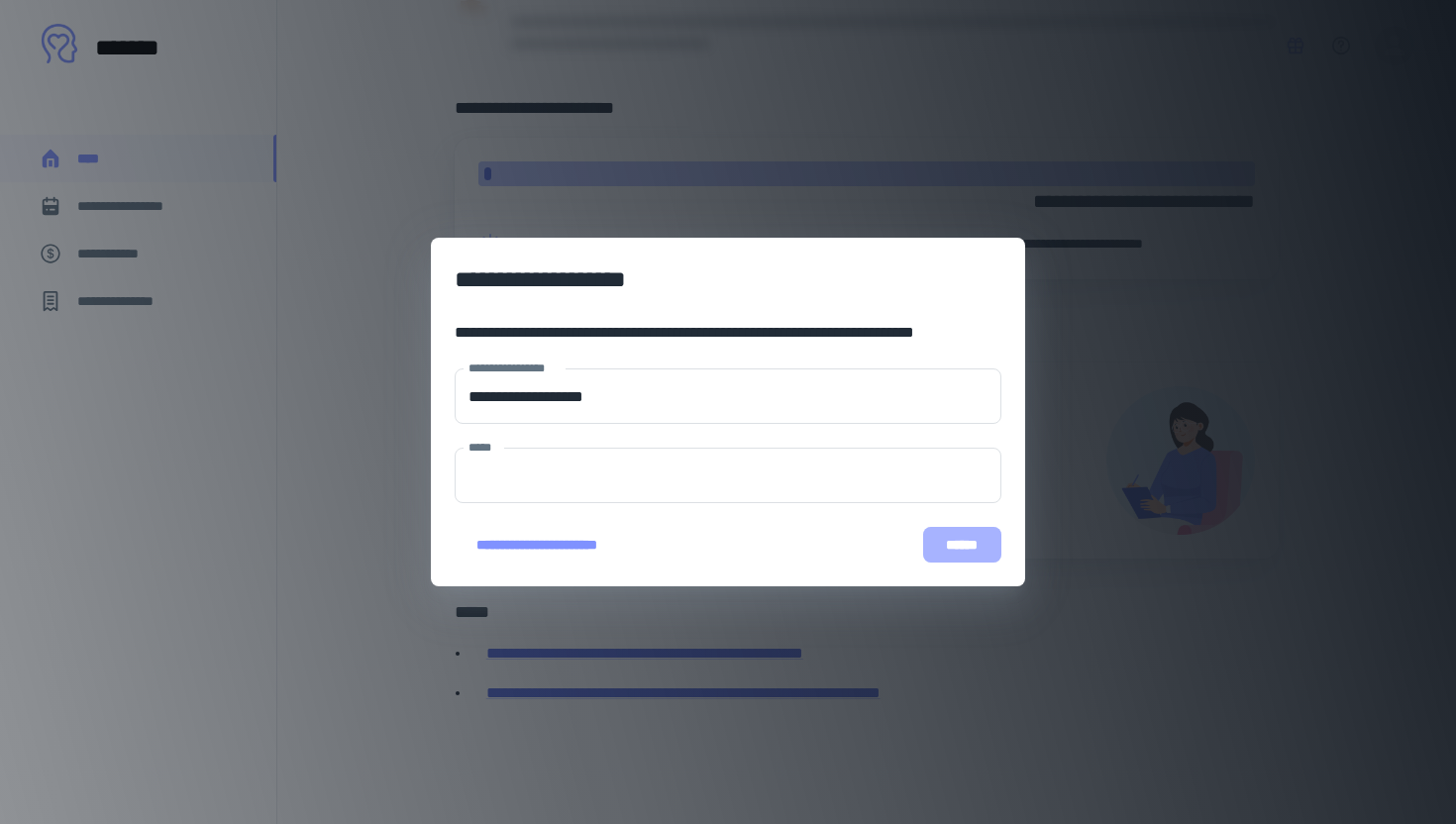 click on "******" at bounding box center (962, 545) 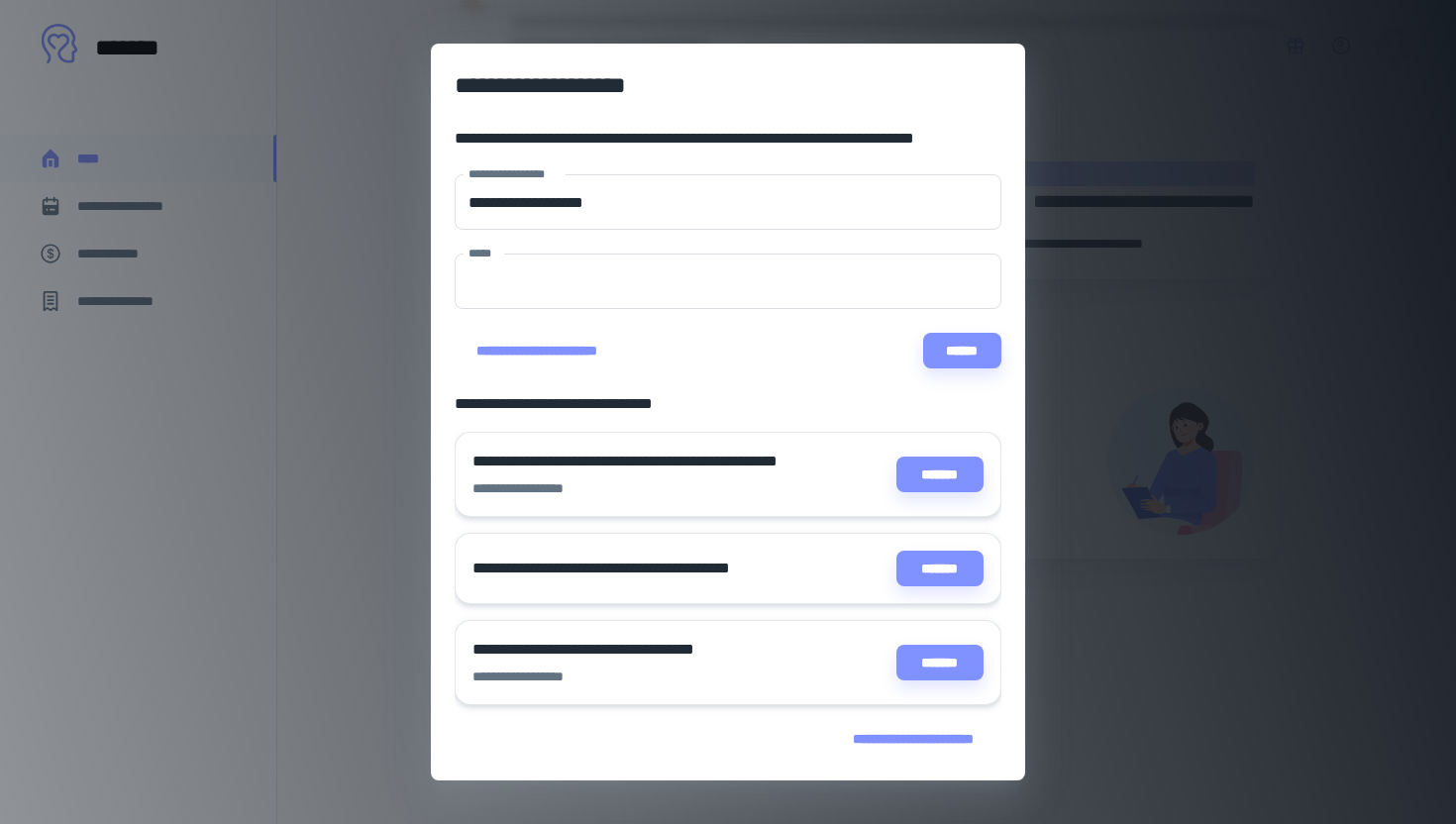 click on "[STREET] [CITY] [STATE] [POSTAL_CODE] [COUNTRY] [ADDRESS_LINE_2] [ADDRESS_LINE_3] [ADDRESS_LINE_4] [ADDRESS_LINE_5] [ADDRESS_LINE_6] [ADDRESS_LINE_7] [ADDRESS_LINE_8] [ADDRESS_LINE_9] [ADDRESS_LINE_10] [ADDRESS_LINE_11] [ADDRESS_LINE_12] [ADDRESS_LINE_13] [ADDRESS_LINE_14] [ADDRESS_LINE_15] [ADDRESS_LINE_16] [ADDRESS_LINE_17] [ADDRESS_LINE_18] [ADDRESS_LINE_19] [ADDRESS_LINE_20] [ADDRESS_LINE_21] [ADDRESS_LINE_22] [ADDRESS_LINE_23] [ADDRESS_LINE_24] [ADDRESS_LINE_25] [ADDRESS_LINE_26] [ADDRESS_LINE_27] [ADDRESS_LINE_28] [ADDRESS_LINE_29] [ADDRESS_LINE_30] [ADDRESS_LINE_31] [ADDRESS_LINE_32] [ADDRESS_LINE_33] [ADDRESS_LINE_34] [ADDRESS_LINE_35] [ADDRESS_LINE_36] [ADDRESS_LINE_37] [ADDRESS_LINE_38] [ADDRESS_LINE_39] [ADDRESS_LINE_40] [ADDRESS_LINE_41] [ADDRESS_LINE_42] [ADDRESS_LINE_43] [ADDRESS_LINE_44]" at bounding box center [728, 412] 